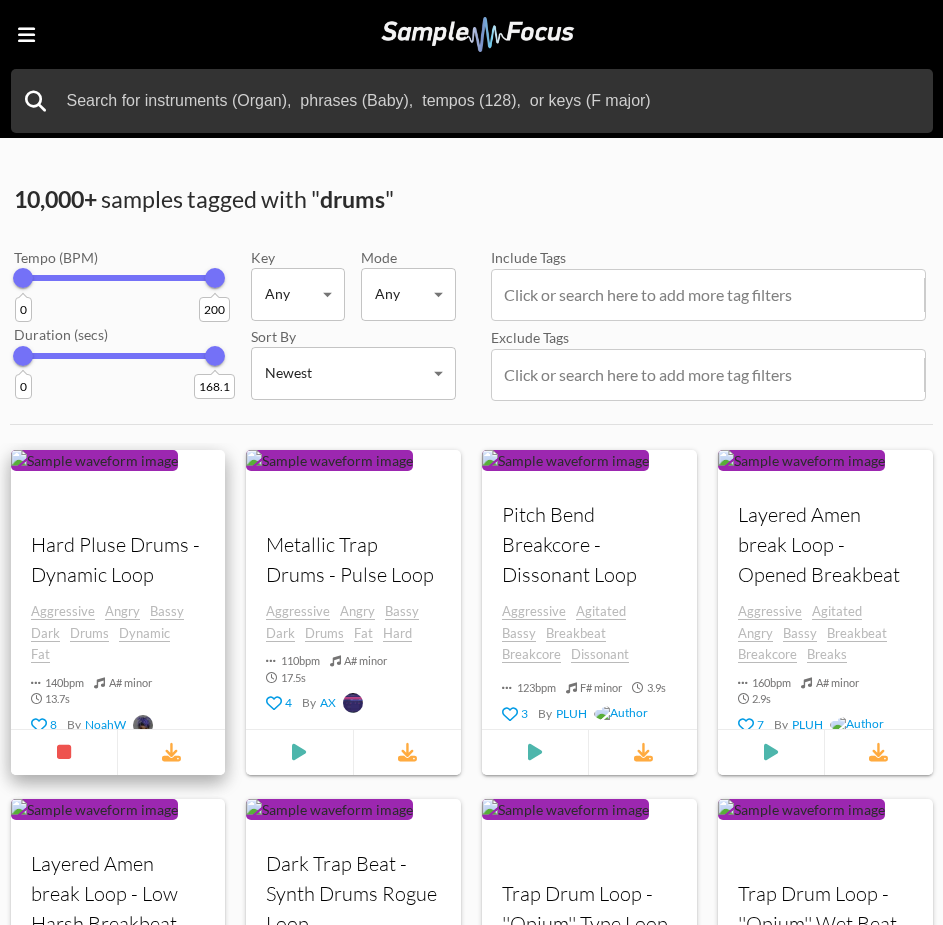 scroll, scrollTop: 100, scrollLeft: 0, axis: vertical 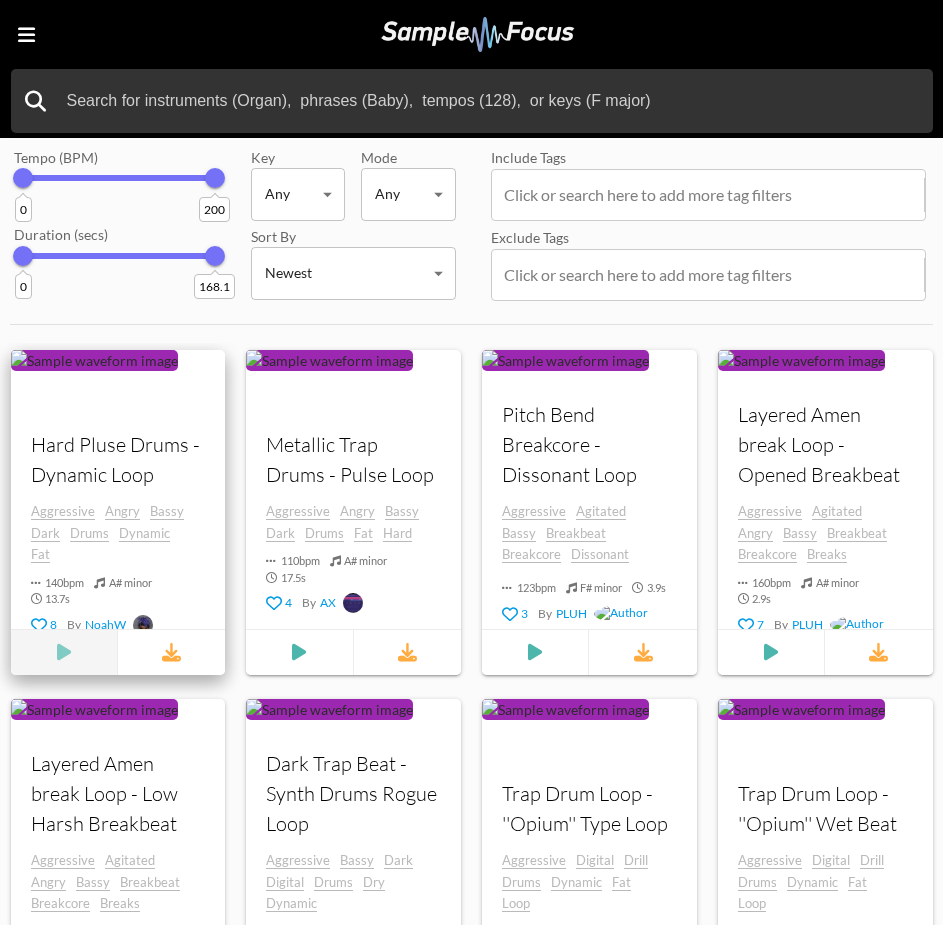 click at bounding box center [64, 652] 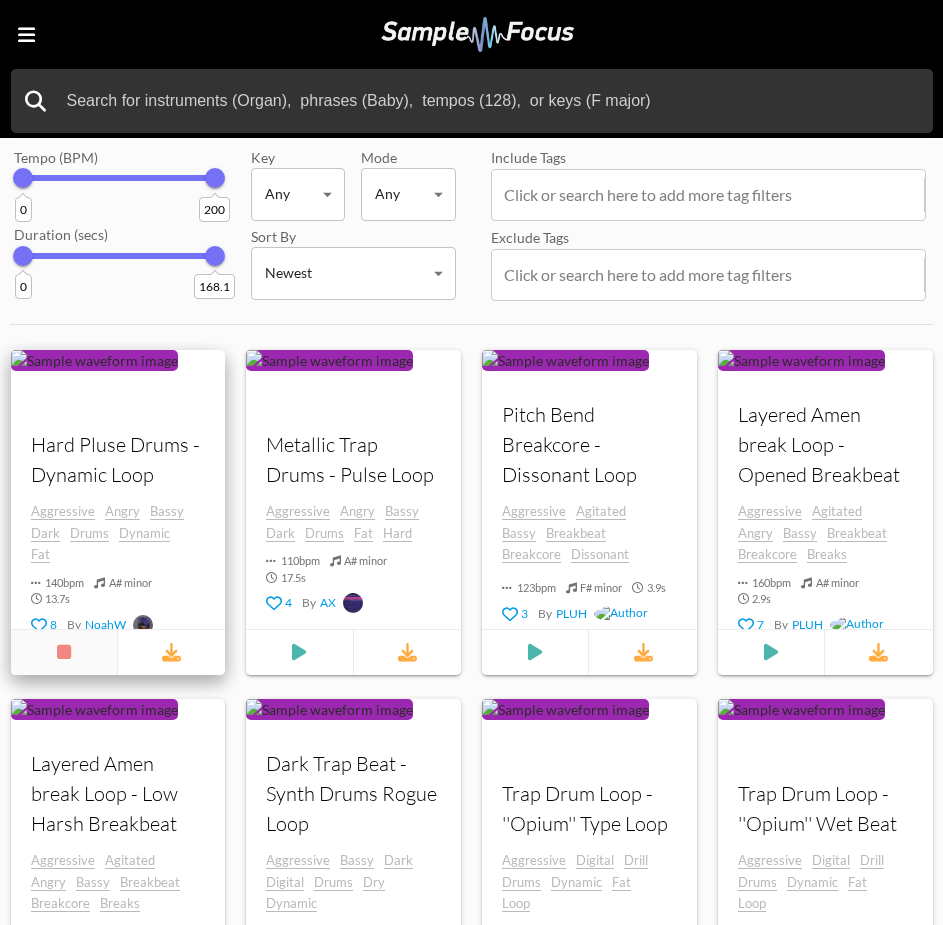 click at bounding box center [64, 652] 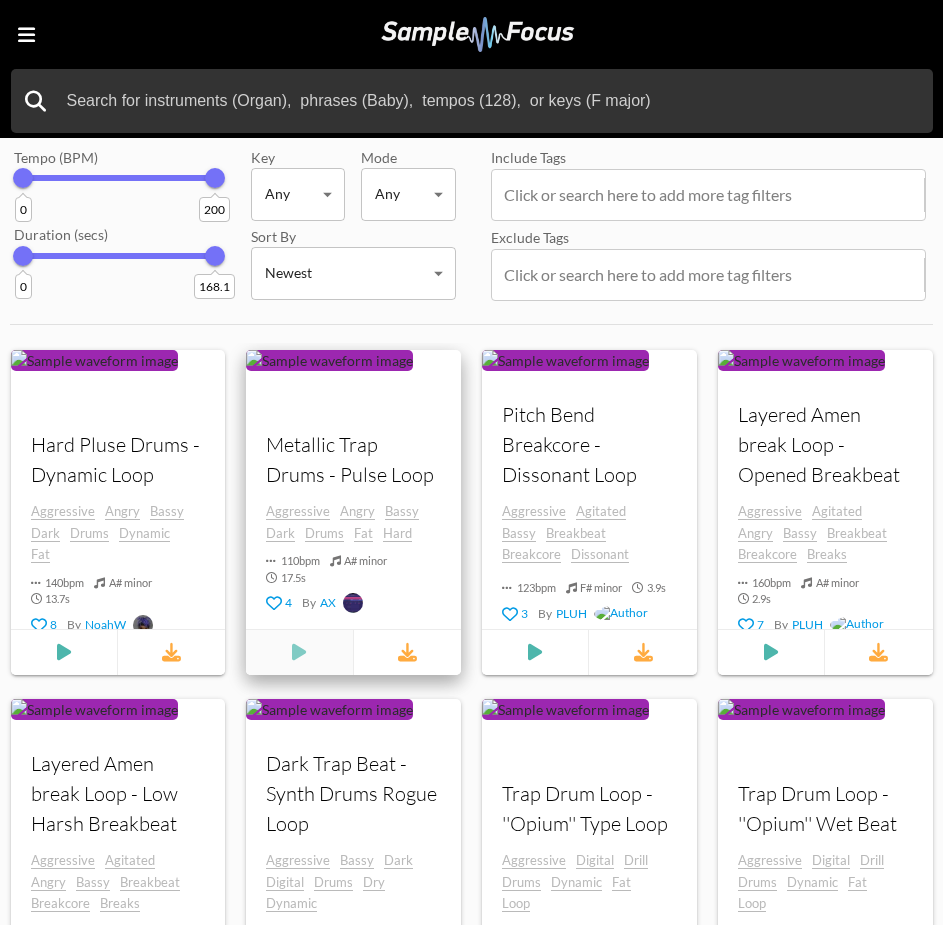 click at bounding box center [64, 652] 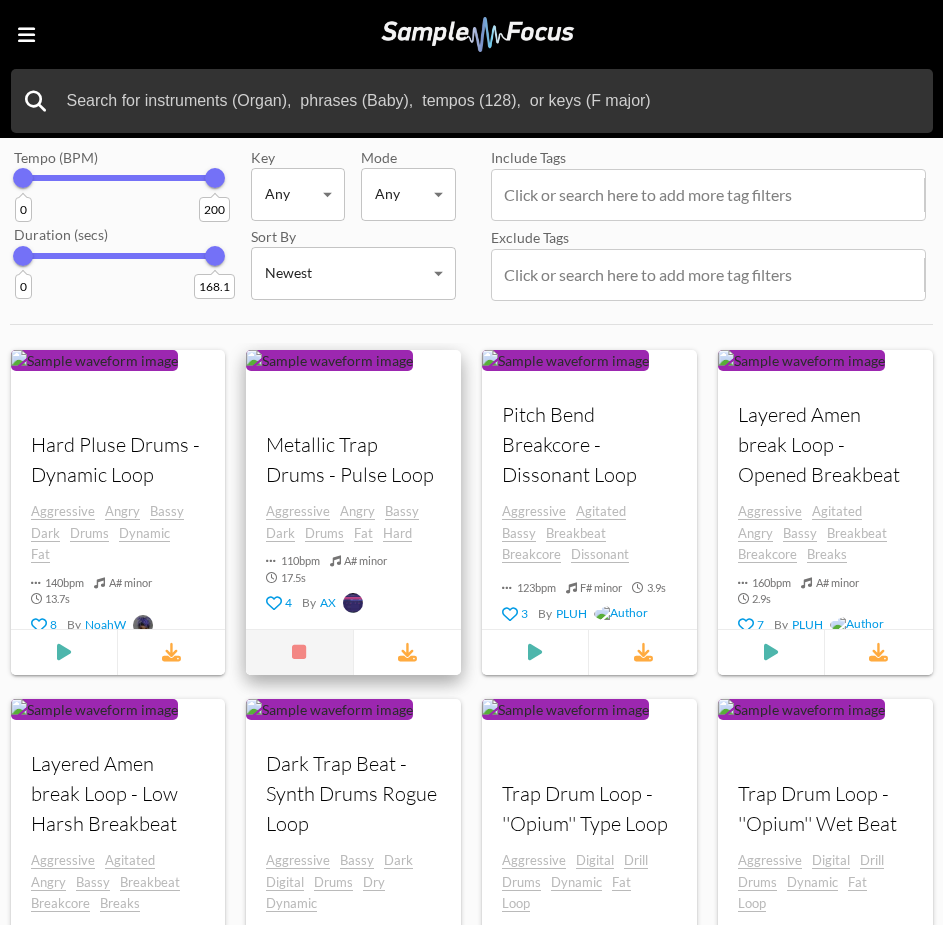 click at bounding box center [299, 652] 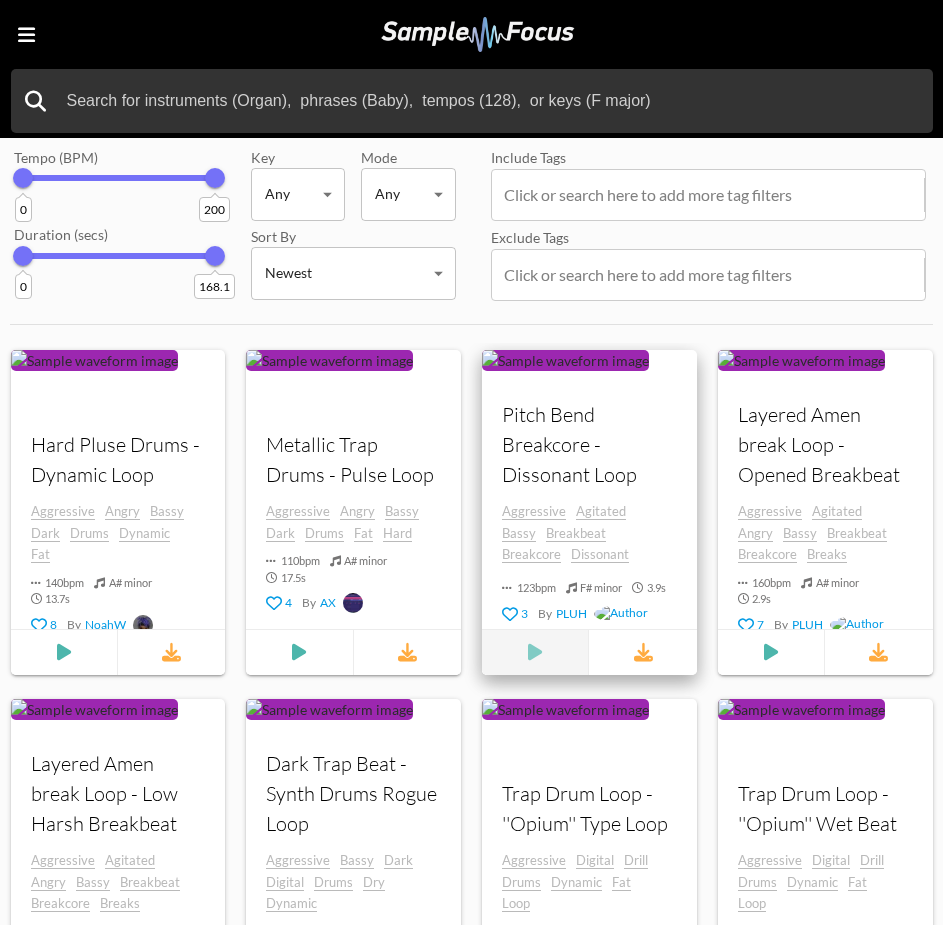 click at bounding box center [64, 652] 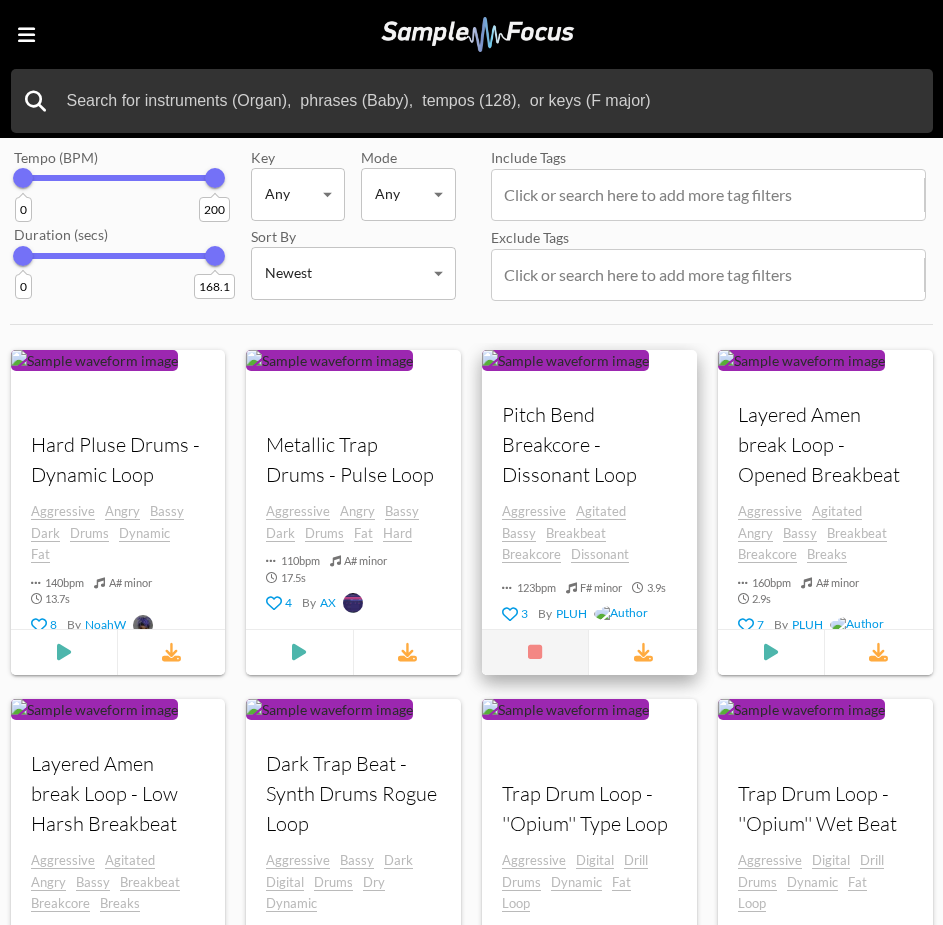 click at bounding box center [535, 652] 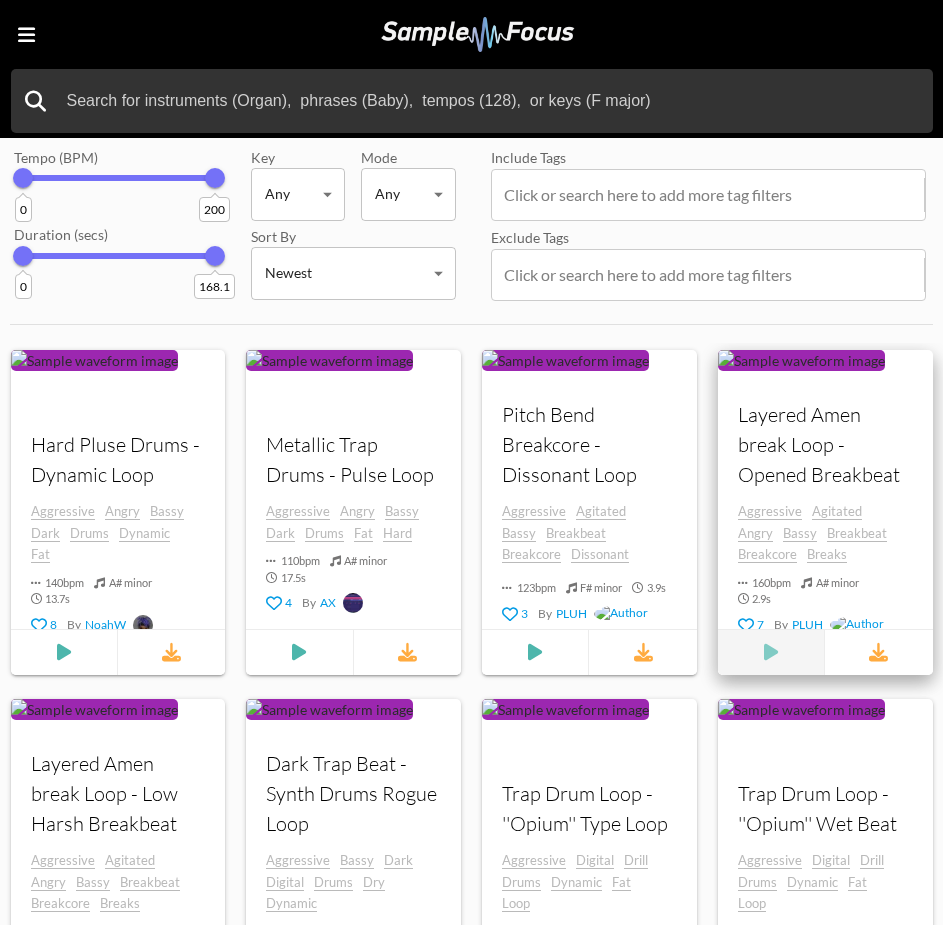 click at bounding box center (64, 652) 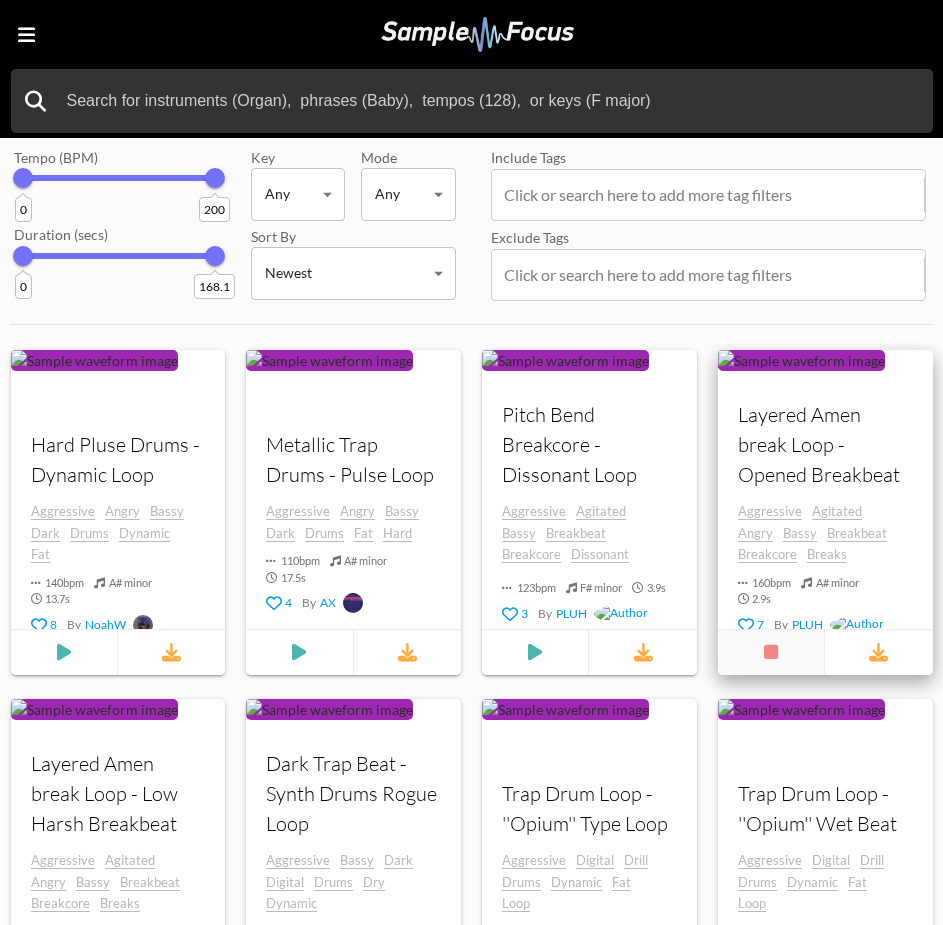 click at bounding box center [771, 652] 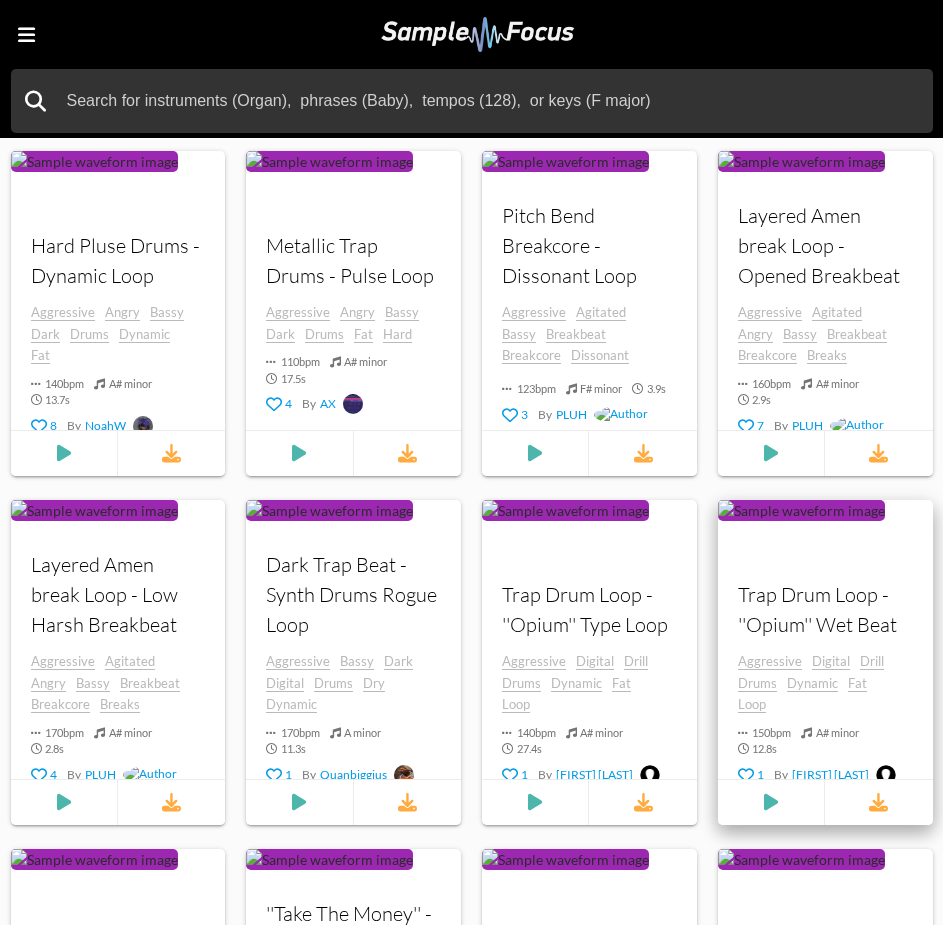 scroll, scrollTop: 300, scrollLeft: 0, axis: vertical 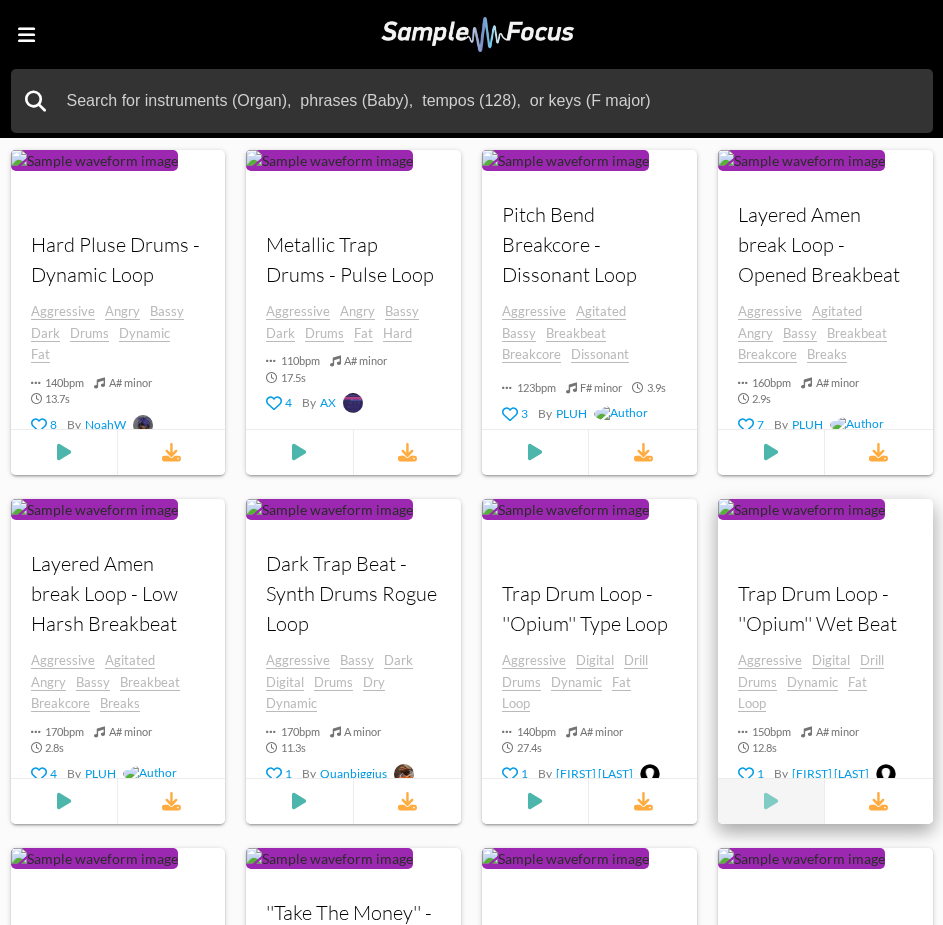 click at bounding box center (64, 452) 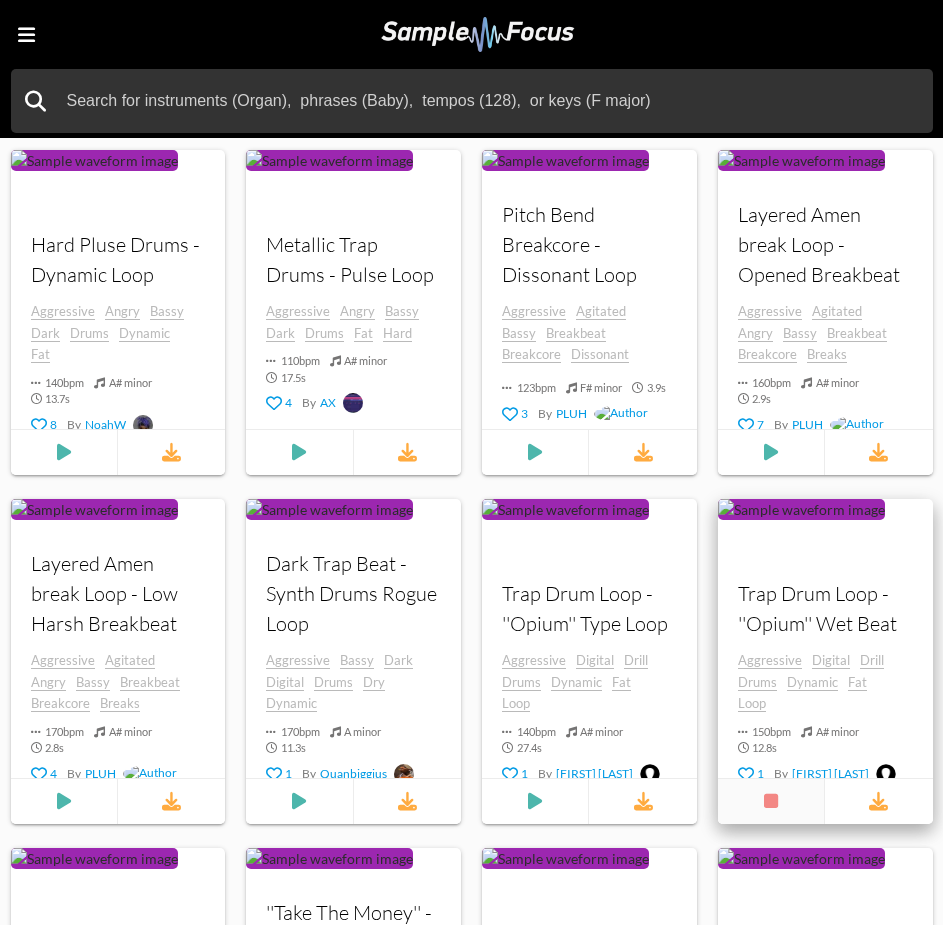 click at bounding box center [771, 801] 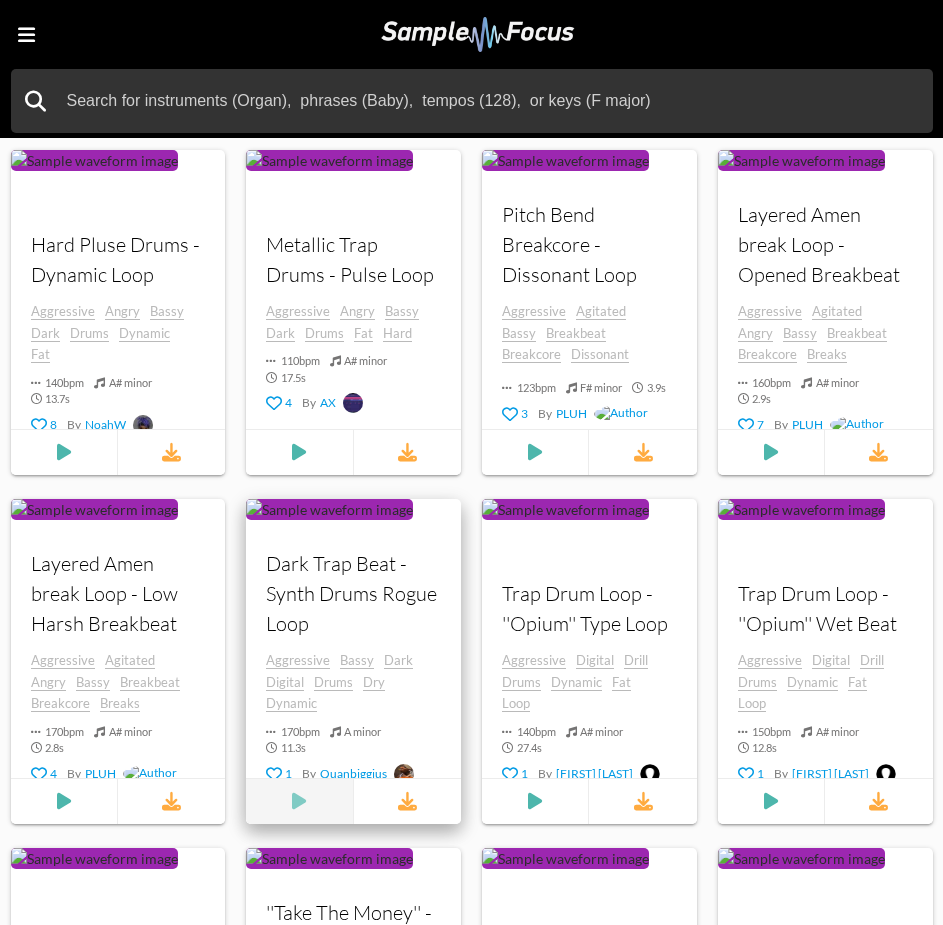 click at bounding box center (64, 452) 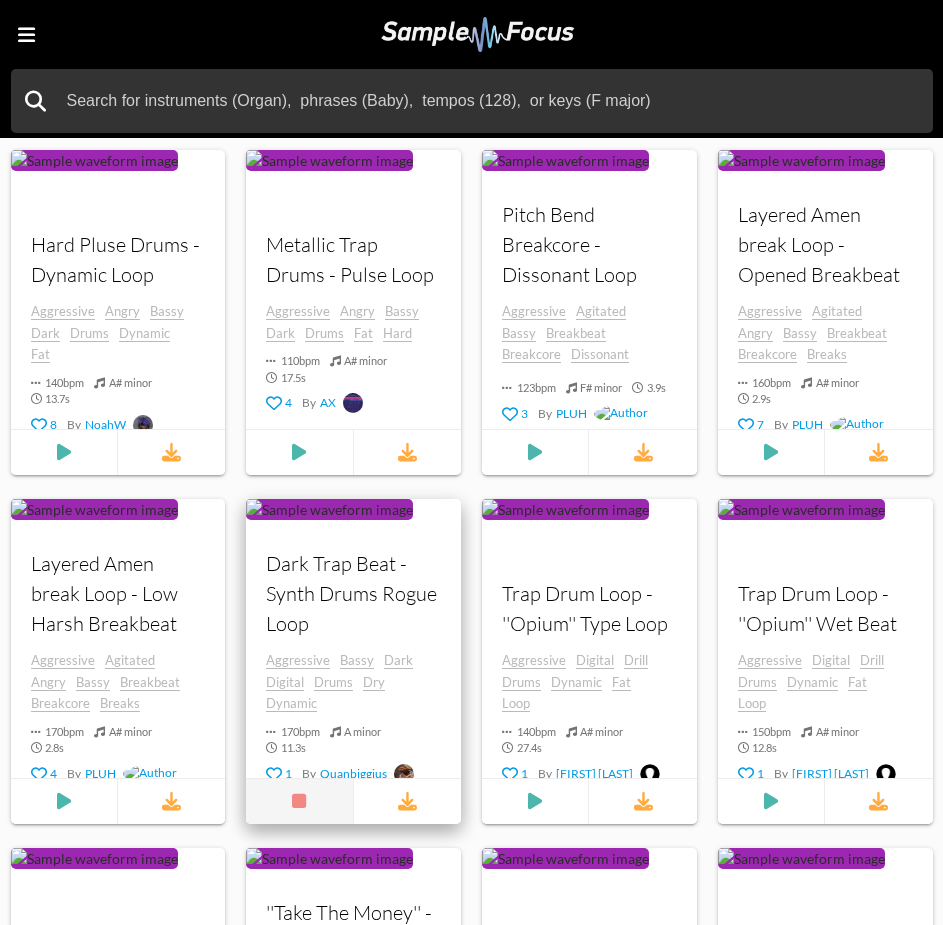 click at bounding box center (299, 801) 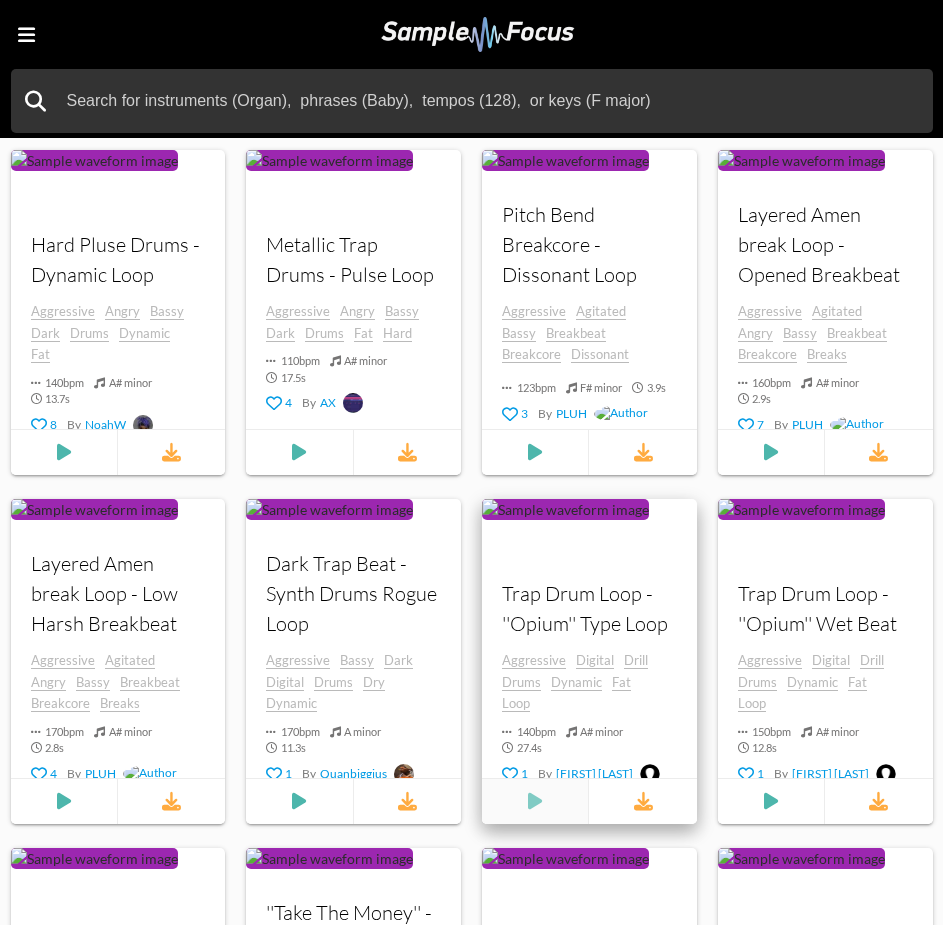 click at bounding box center (64, 452) 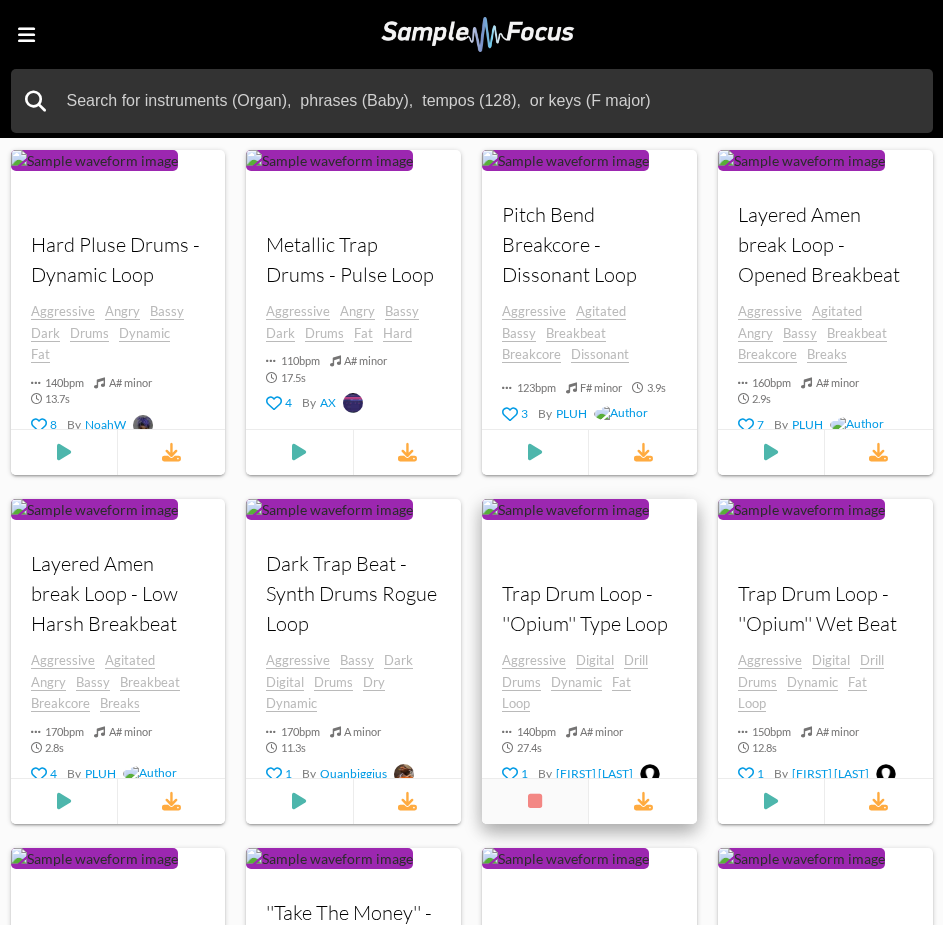 click at bounding box center (535, 801) 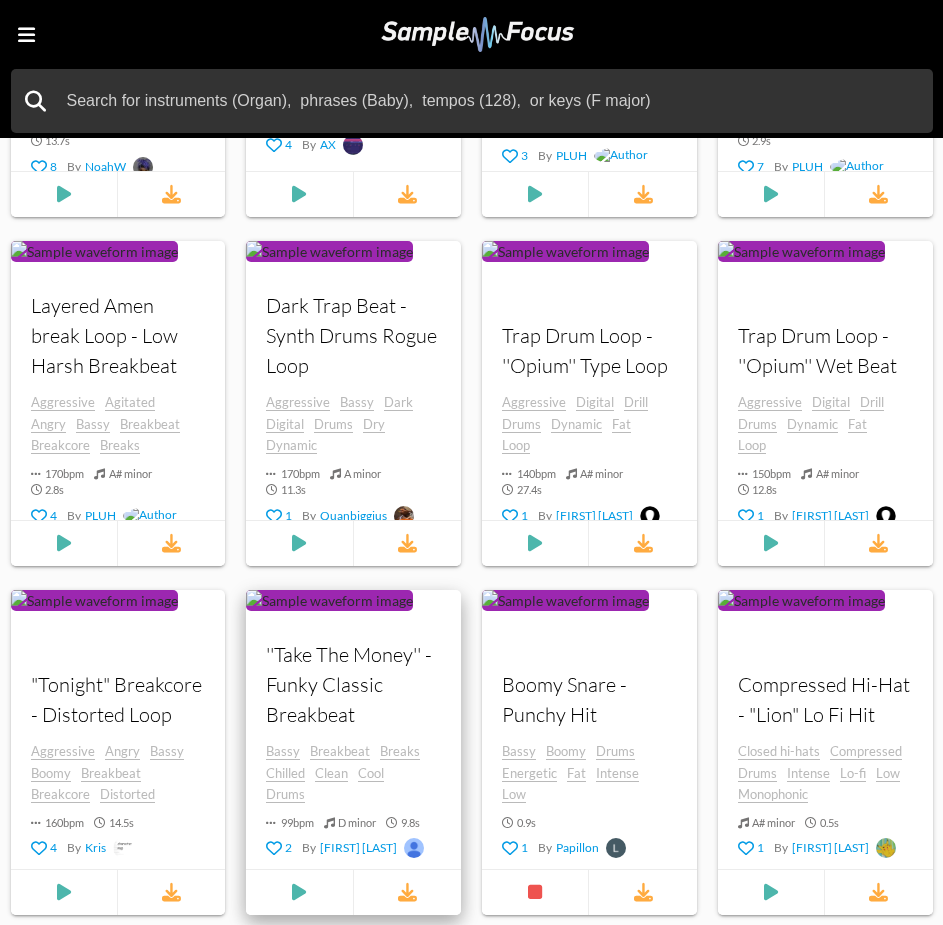 scroll, scrollTop: 600, scrollLeft: 0, axis: vertical 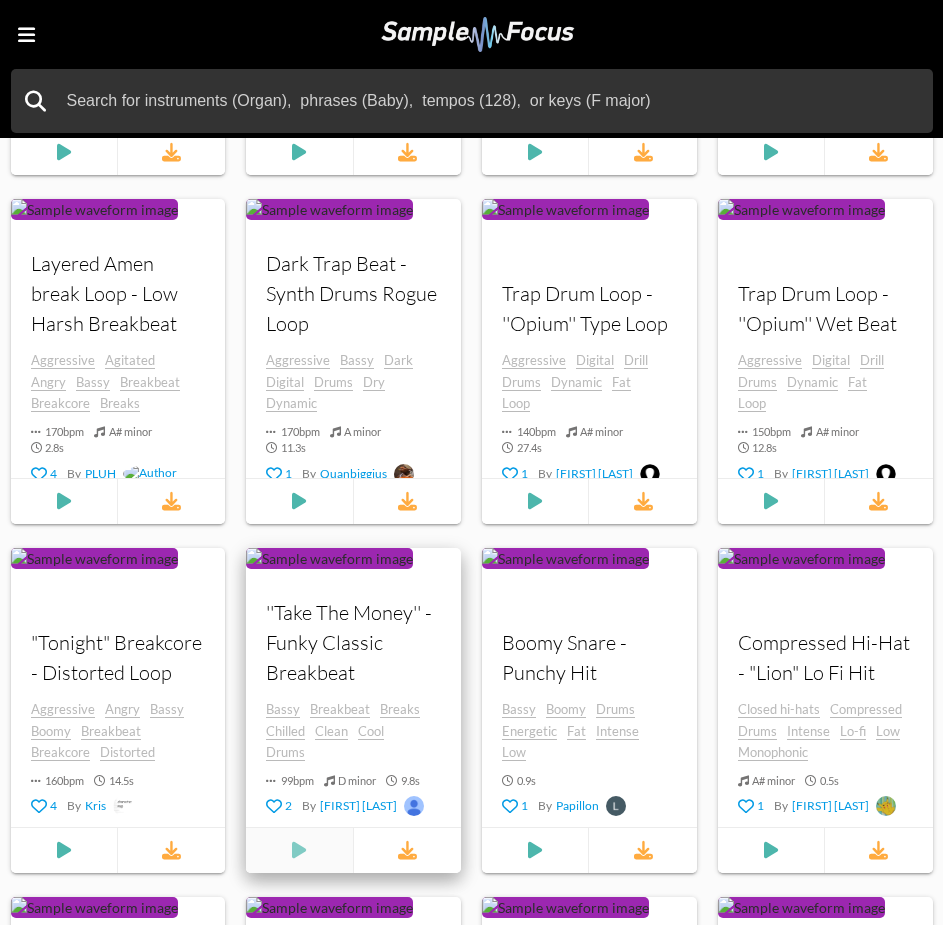 click at bounding box center (64, 152) 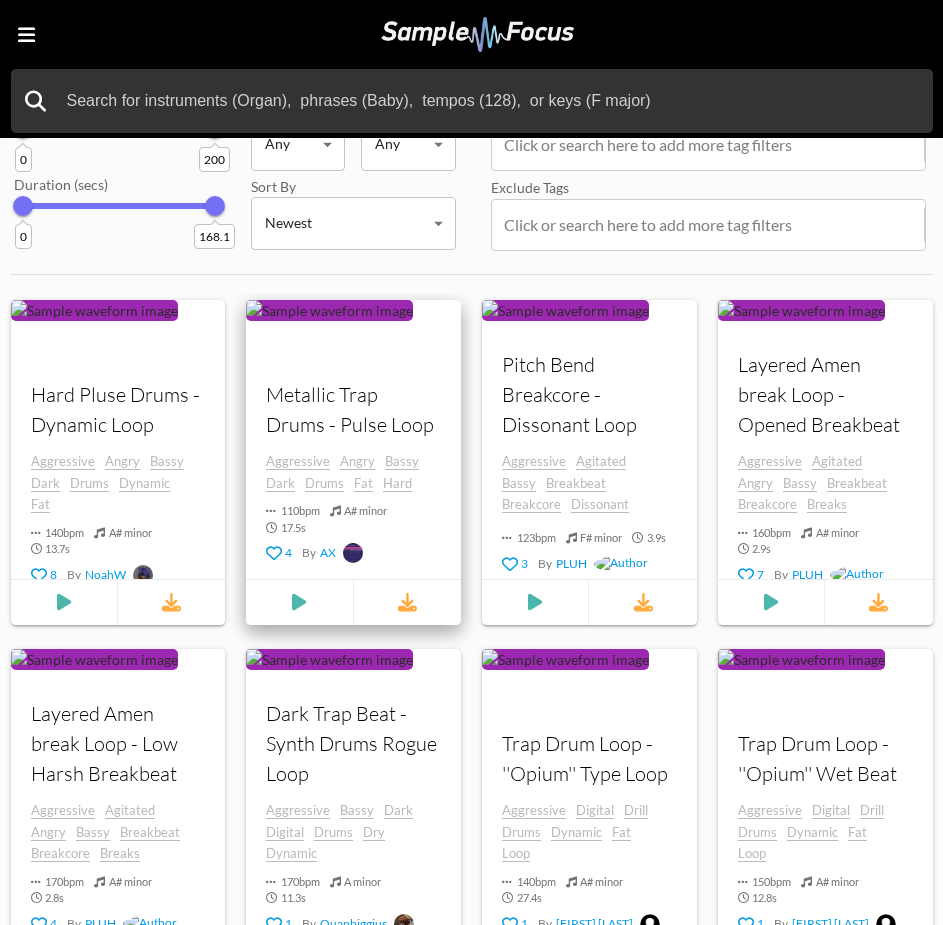 scroll, scrollTop: 0, scrollLeft: 0, axis: both 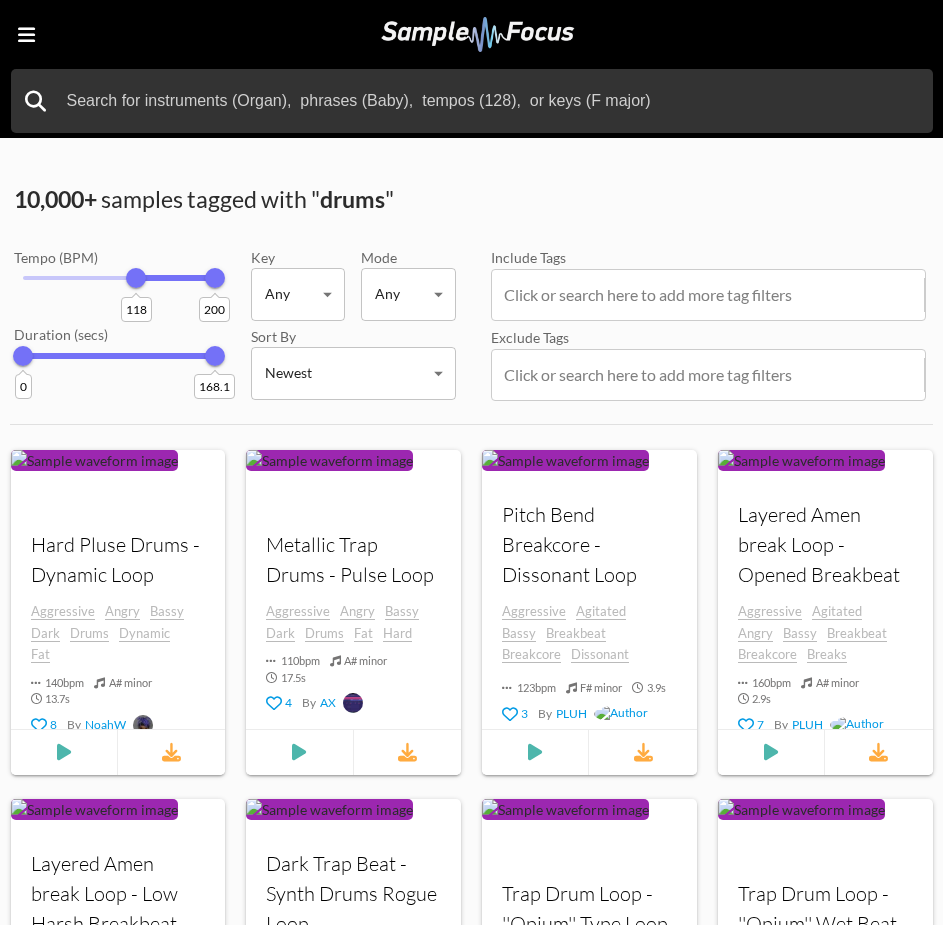 drag, startPoint x: 14, startPoint y: 279, endPoint x: 151, endPoint y: 279, distance: 137 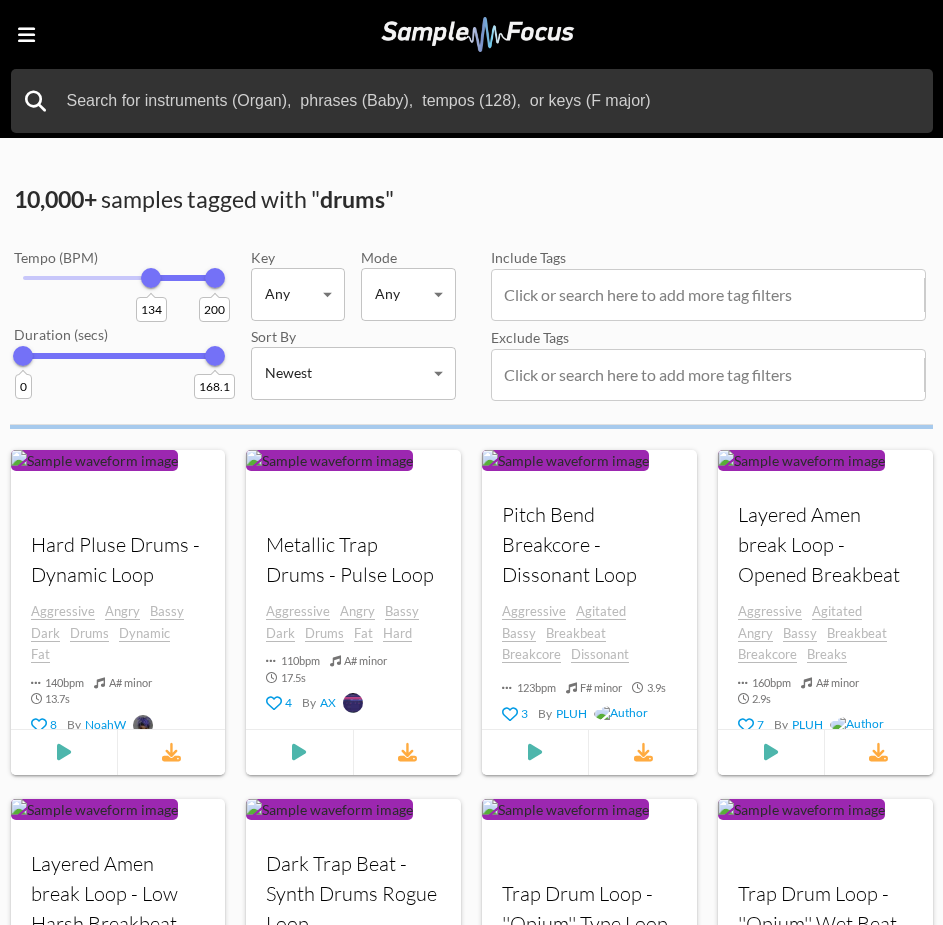 click on "134" at bounding box center (151, 309) 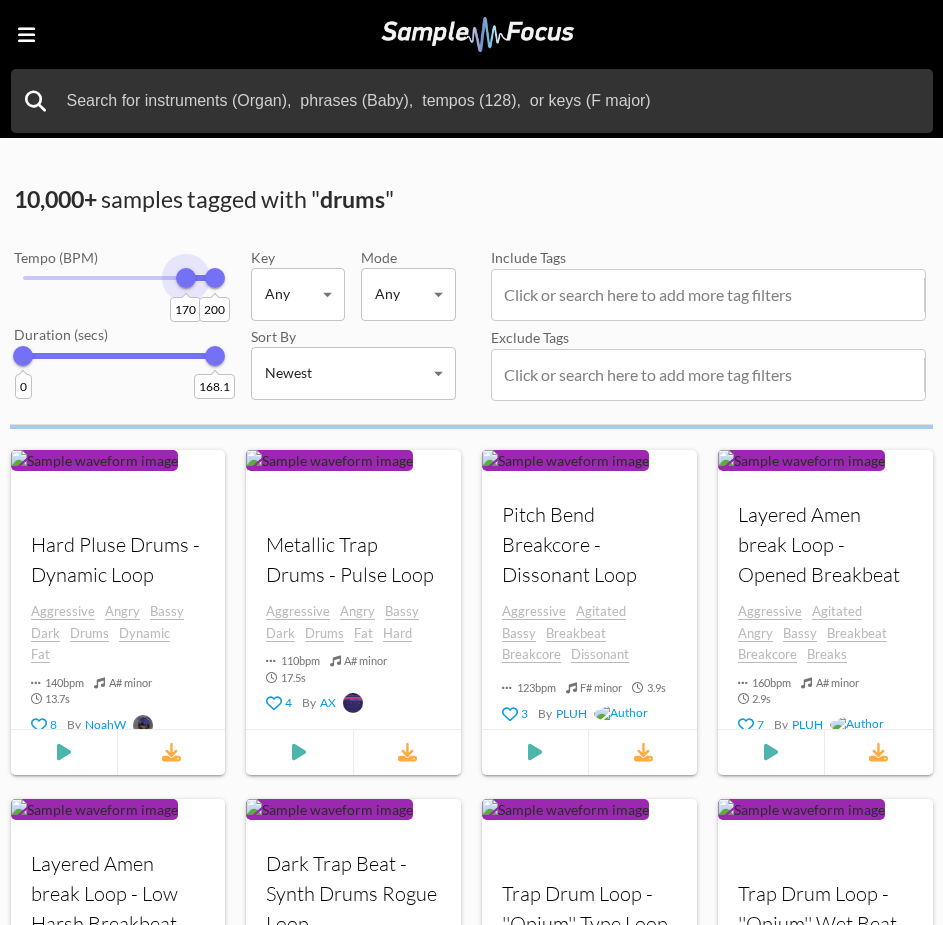 drag, startPoint x: 156, startPoint y: 308, endPoint x: 186, endPoint y: 331, distance: 37.802116 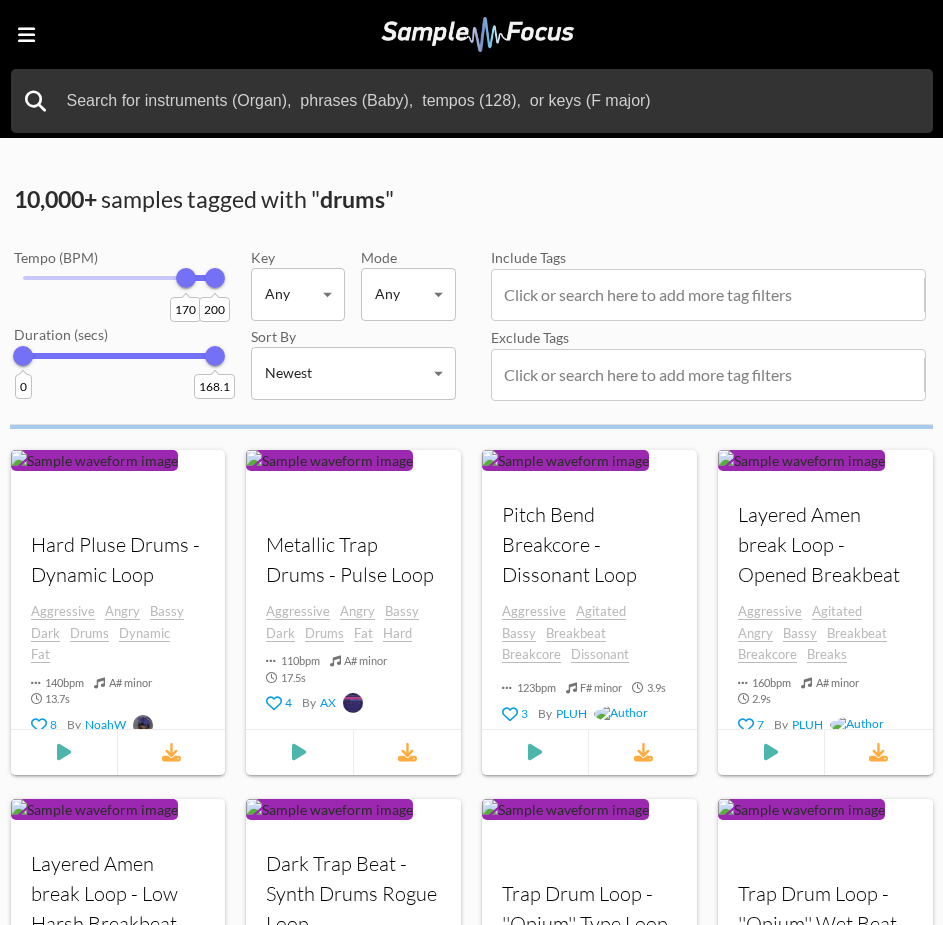 click on "Browse
Upload
About
Blog
Merch ✨
Log In
Sign Up
Categories
Tags
Collections
Upload
About
Blog
Merch ✨
Log In
Sign Up
10,000+   samples tagged with   " drums " Tempo (BPM) 170 200 Duration (secs) 0 168.1 Key Any Any ​ Mode Any Any ​ Sort By Newest Newest ​ Include Tags Click or search here to add more tag filters Exclude Tags Click or search here to add more tag filters Your browser does not support the audio  element. Aggressive Angry" at bounding box center [471, 1338] 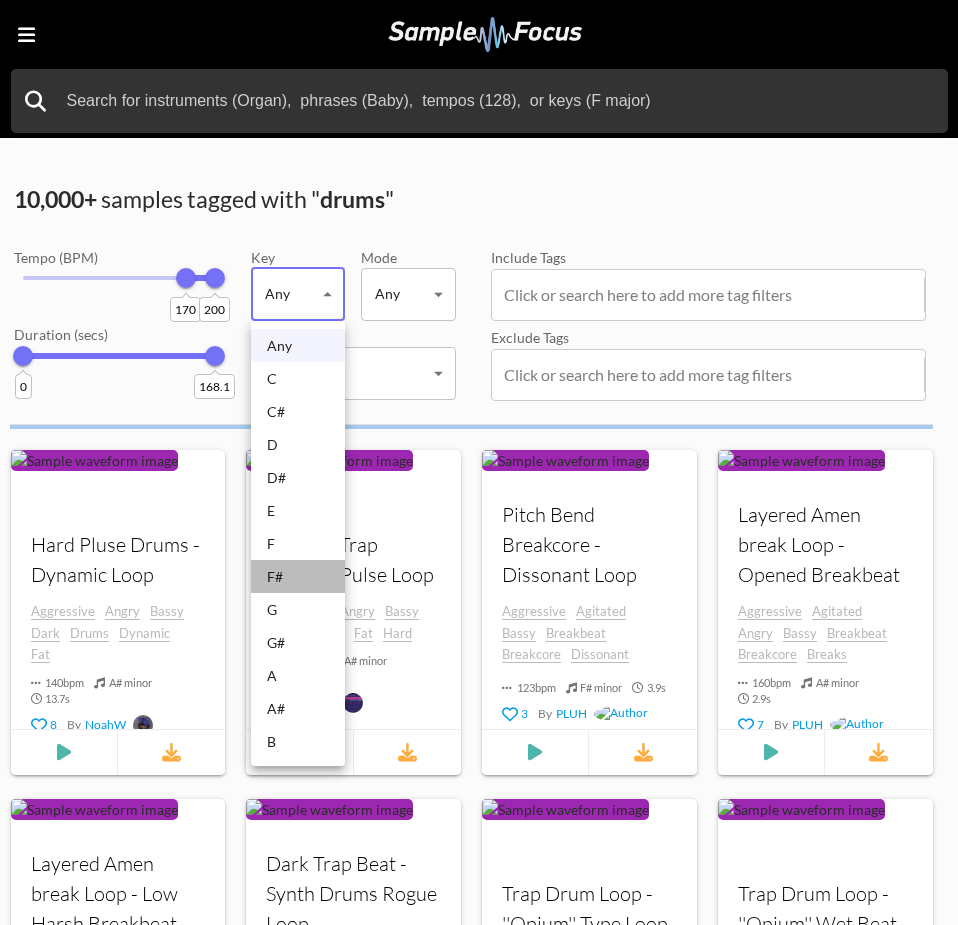 click on "F#" at bounding box center [298, 576] 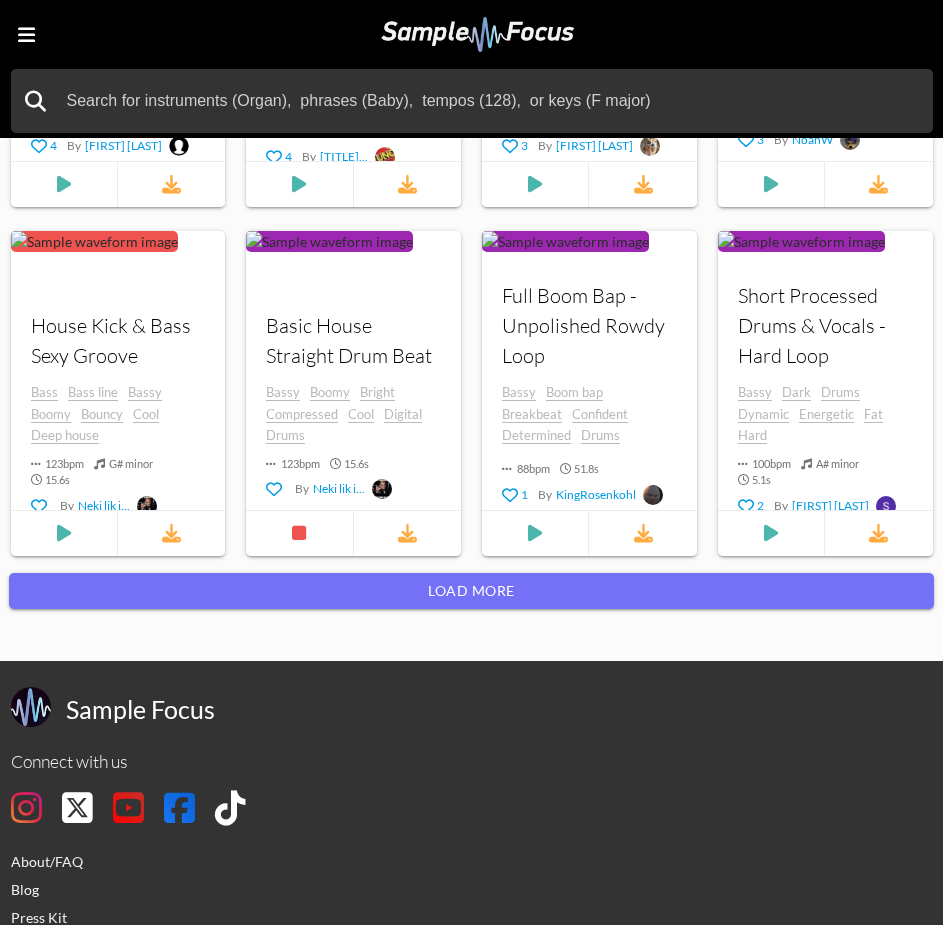 scroll, scrollTop: 1752, scrollLeft: 0, axis: vertical 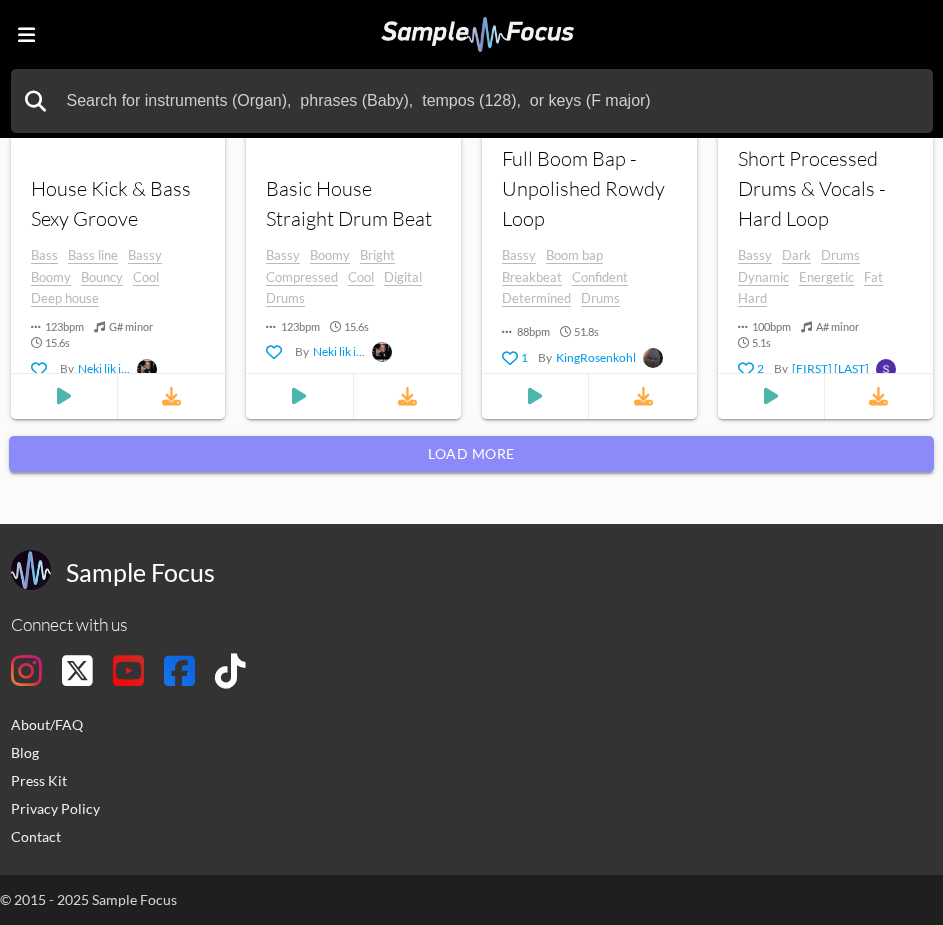 click on "Load more" at bounding box center [471, 454] 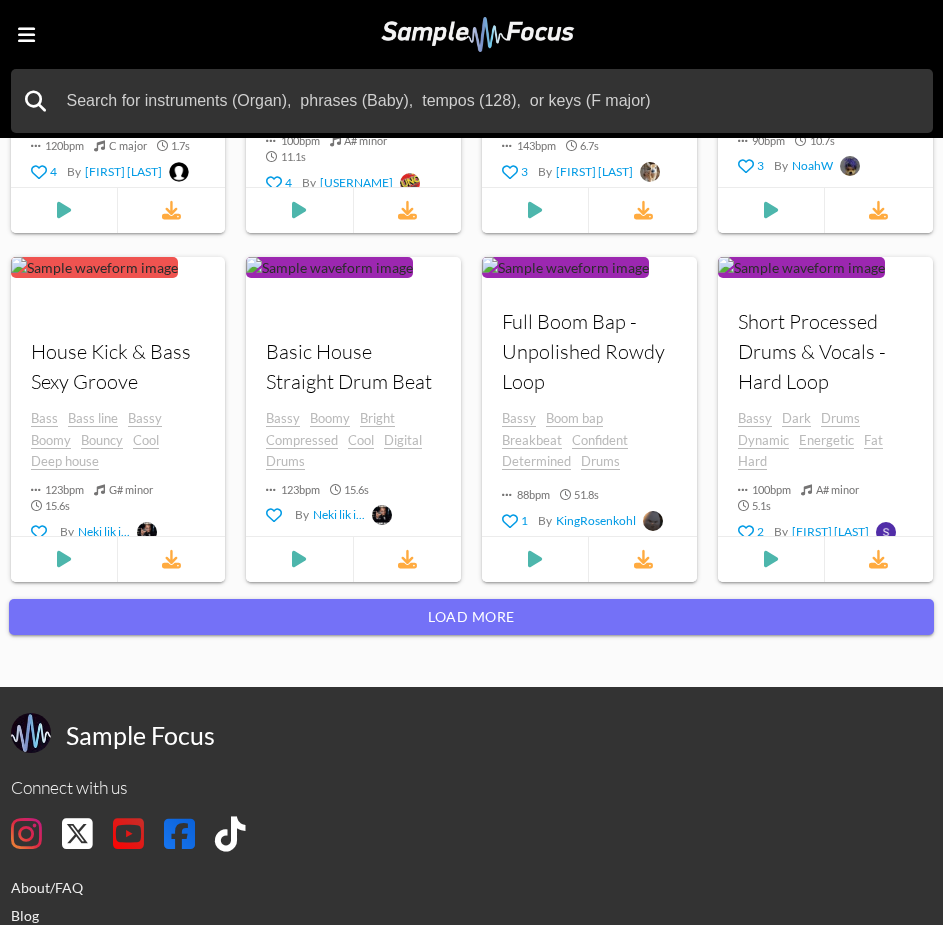 scroll, scrollTop: 1600, scrollLeft: 0, axis: vertical 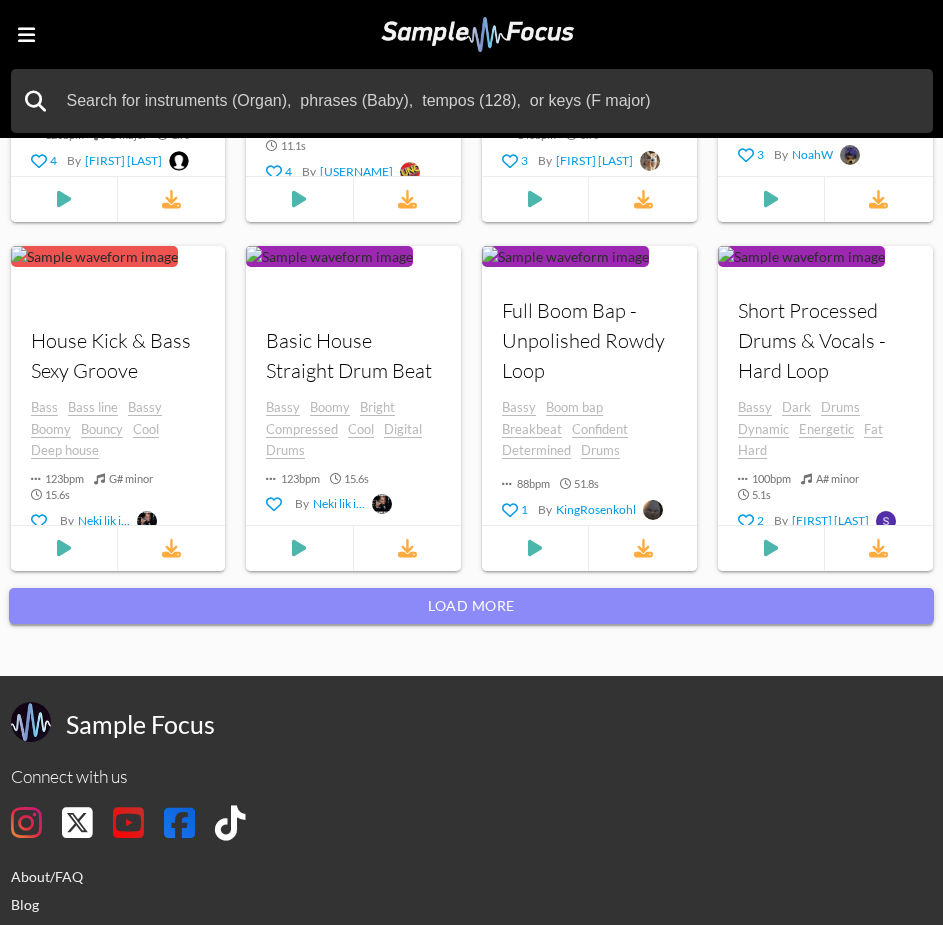 click on "Load more" at bounding box center (471, 606) 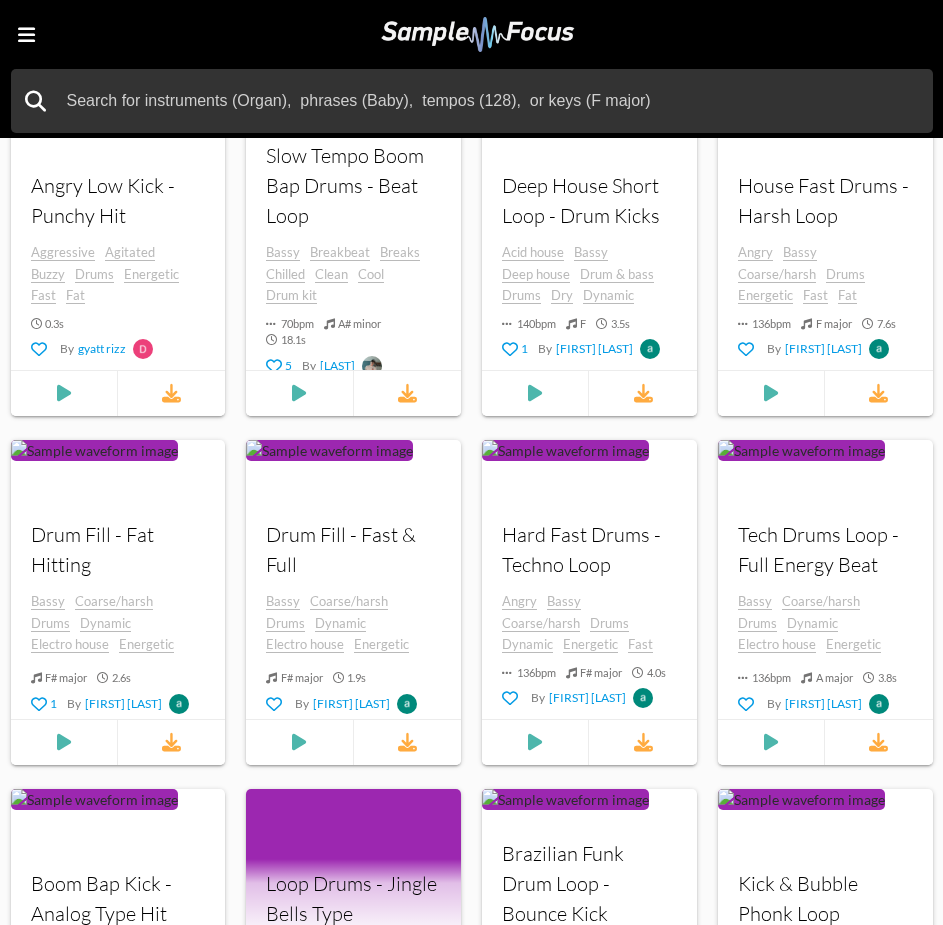 scroll, scrollTop: 3700, scrollLeft: 0, axis: vertical 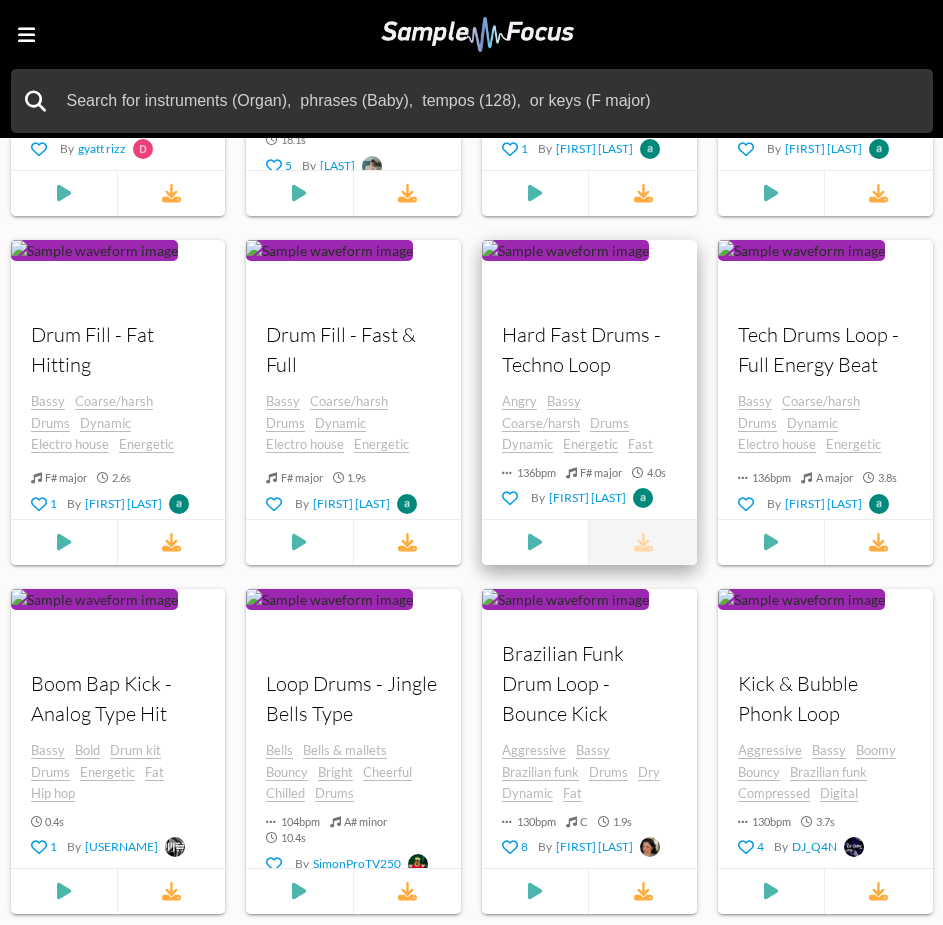 click at bounding box center [642, 542] 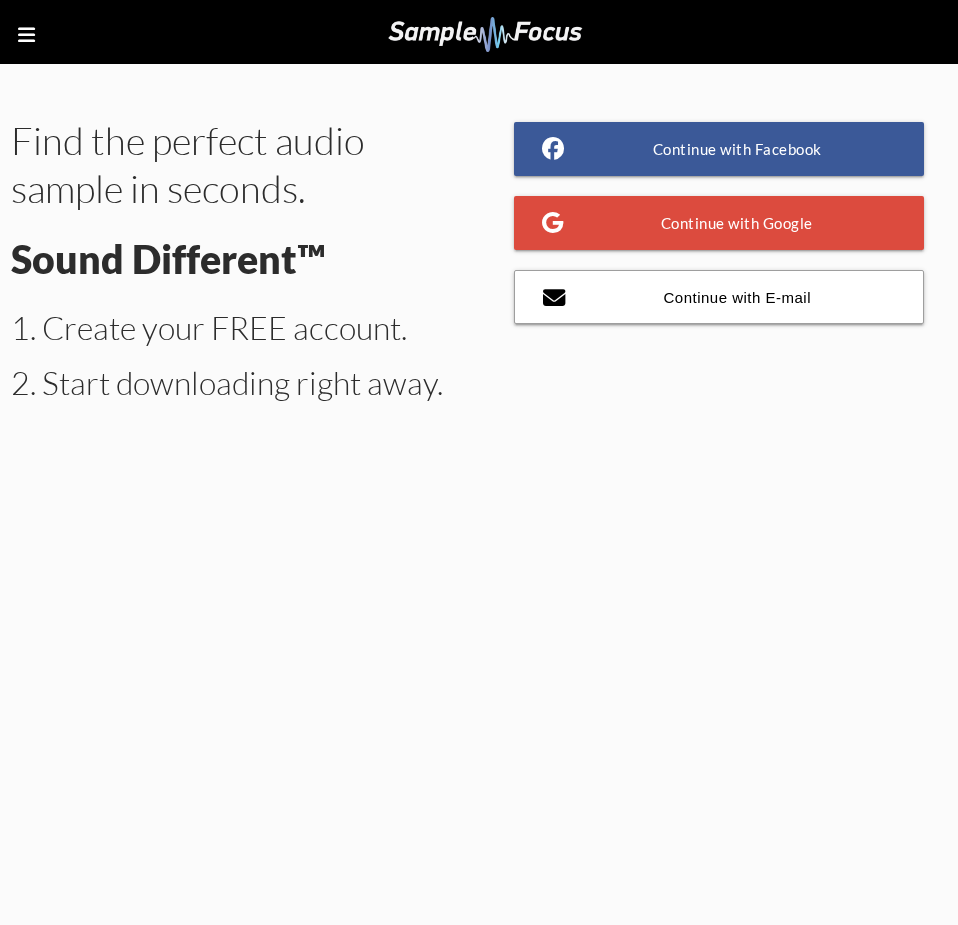 scroll, scrollTop: 0, scrollLeft: 0, axis: both 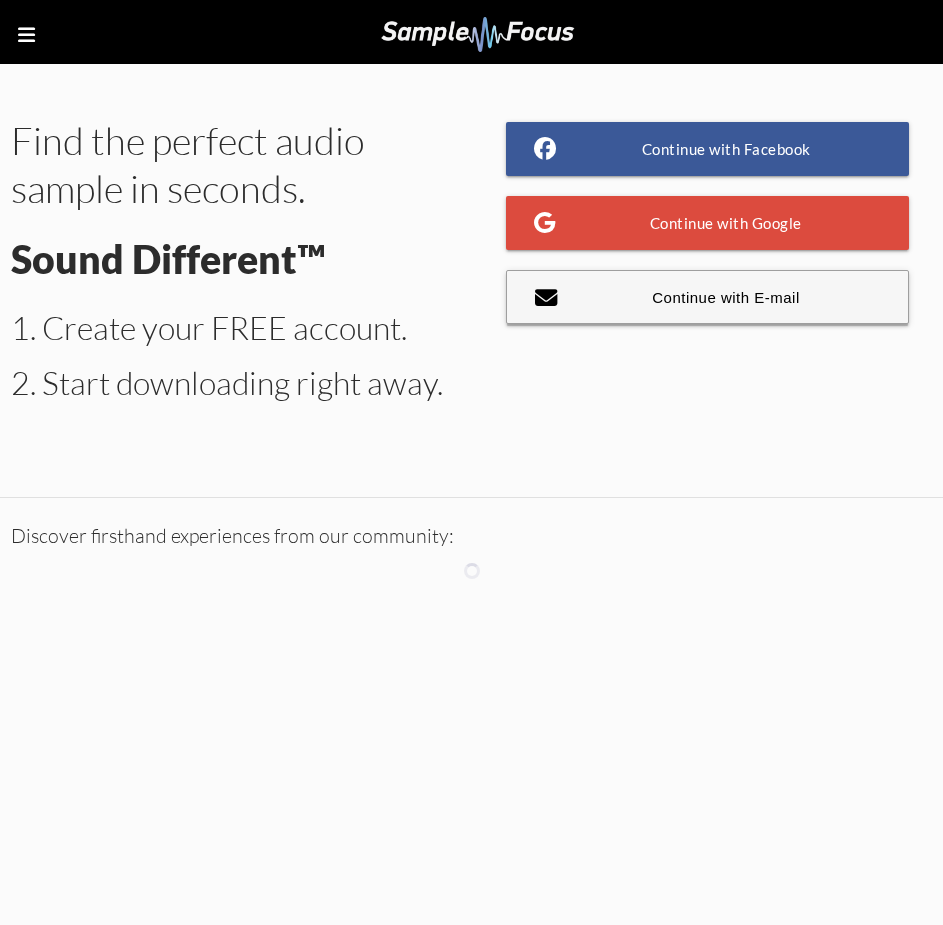 click on "Continue with E-mail" at bounding box center [707, 297] 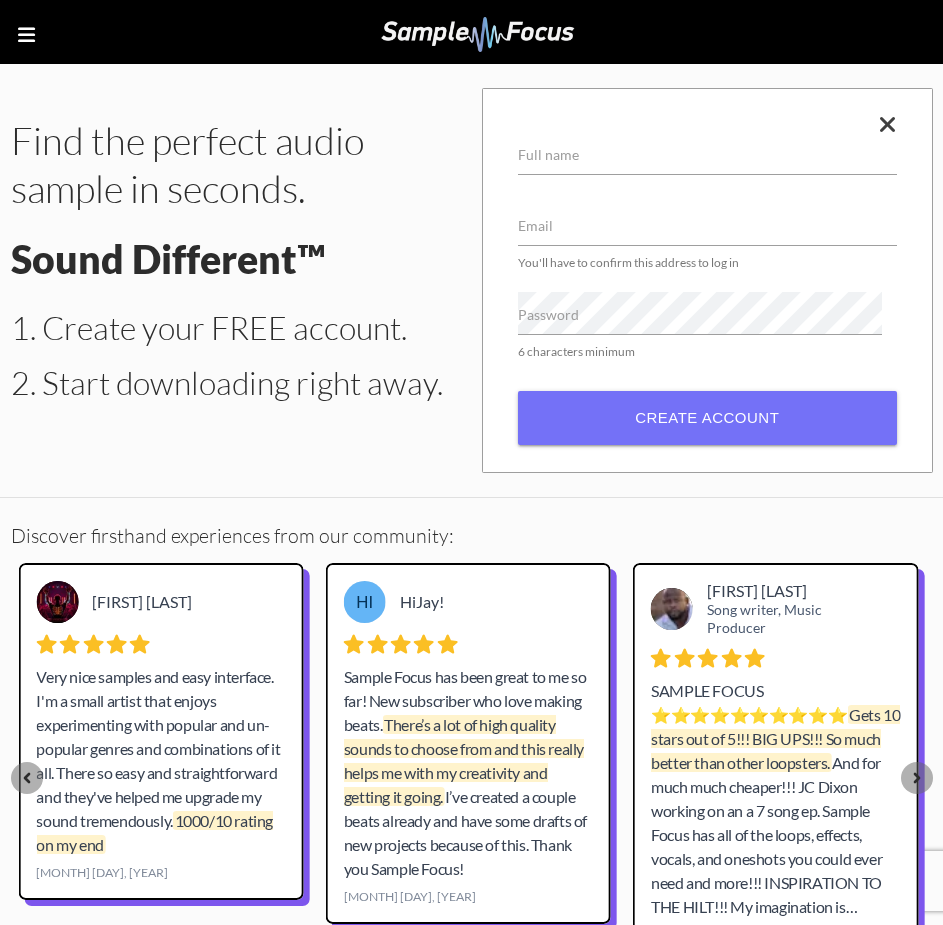 click at bounding box center [26, 35] 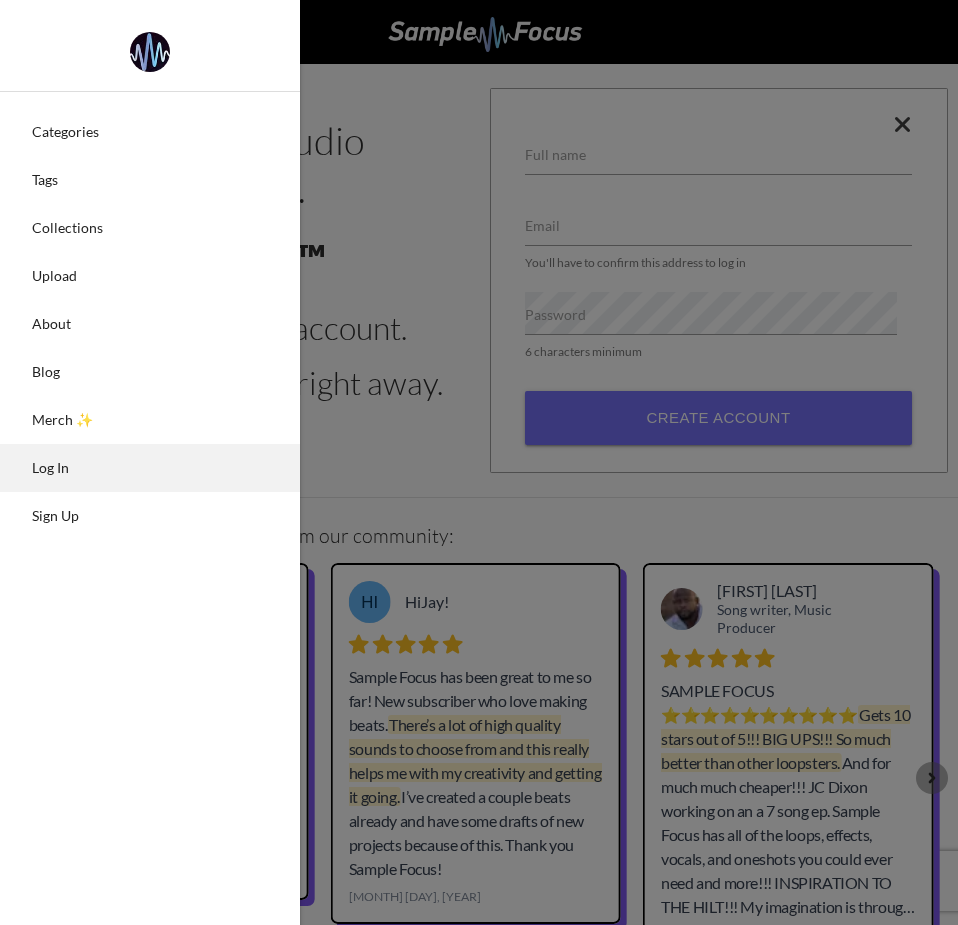 click on "Log In" at bounding box center (150, 468) 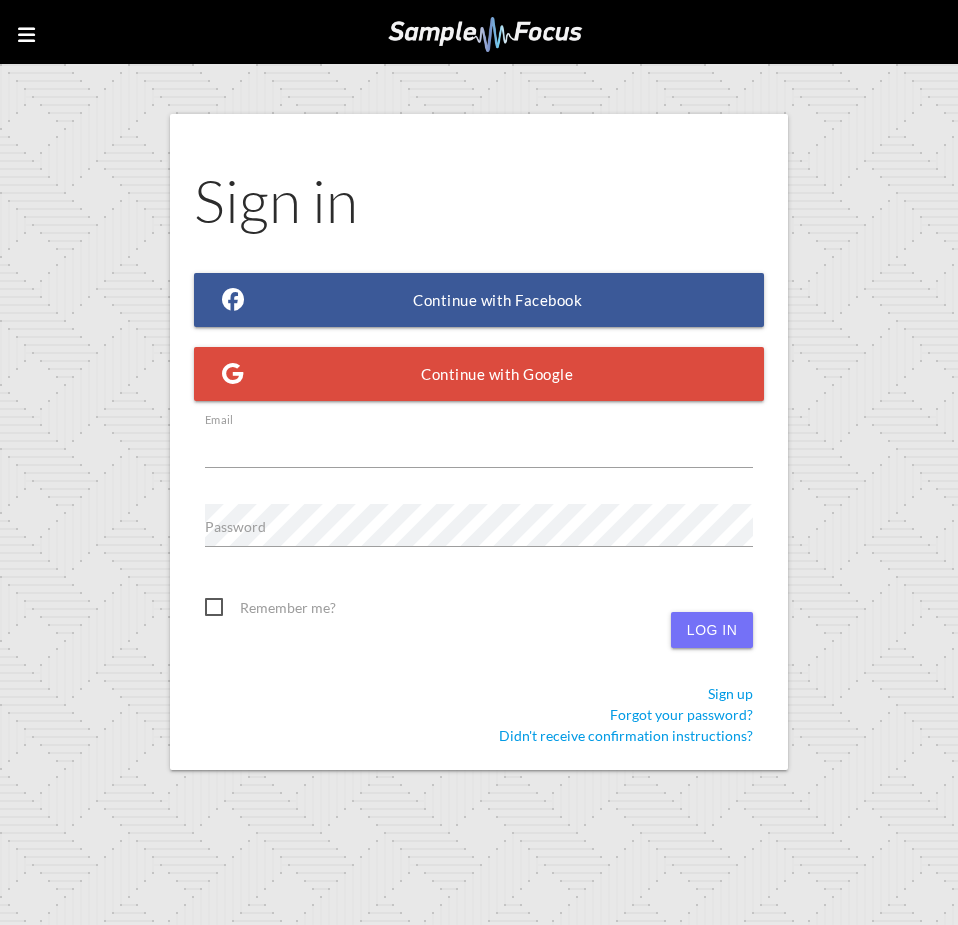 scroll, scrollTop: 0, scrollLeft: 0, axis: both 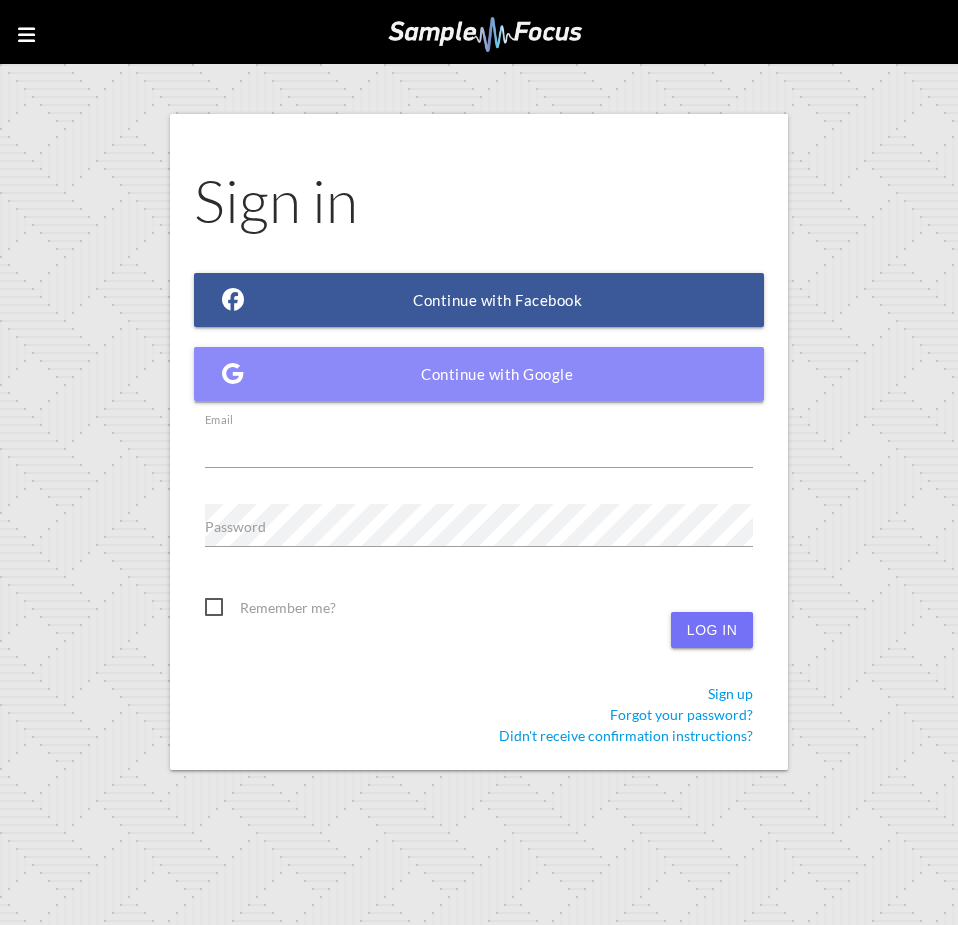 click on "Continue with Google" at bounding box center [479, 374] 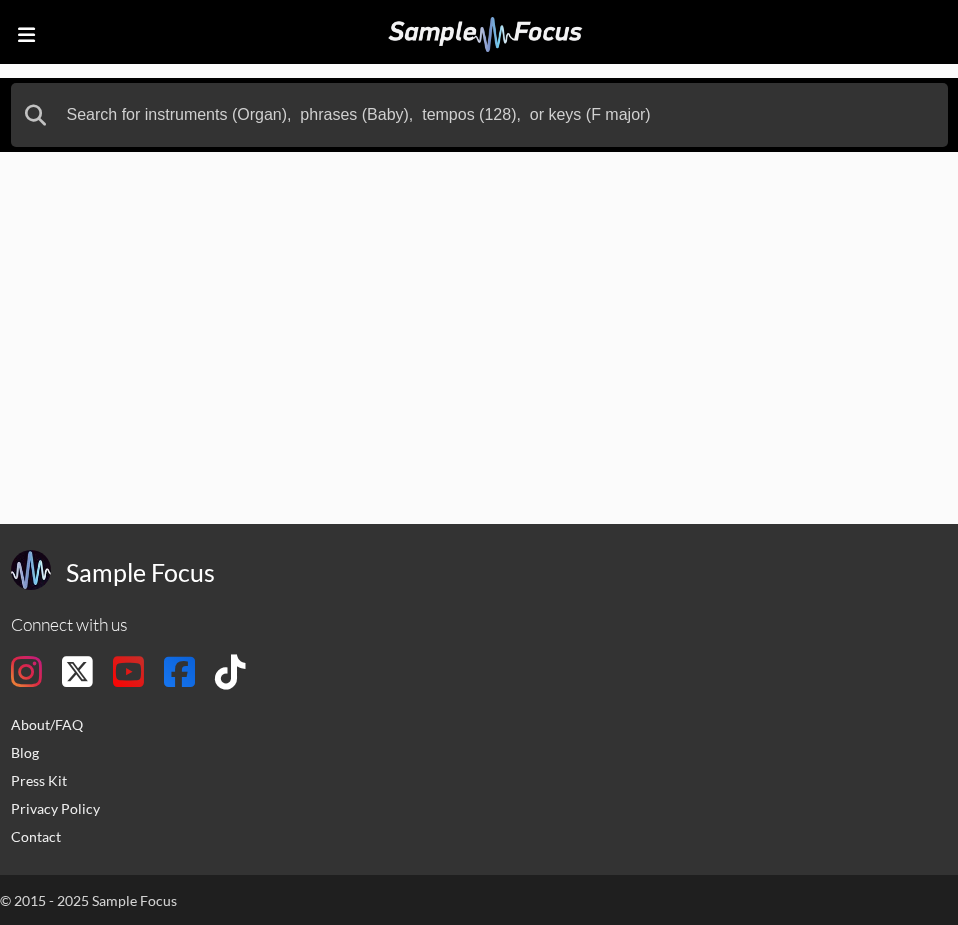 scroll, scrollTop: 0, scrollLeft: 0, axis: both 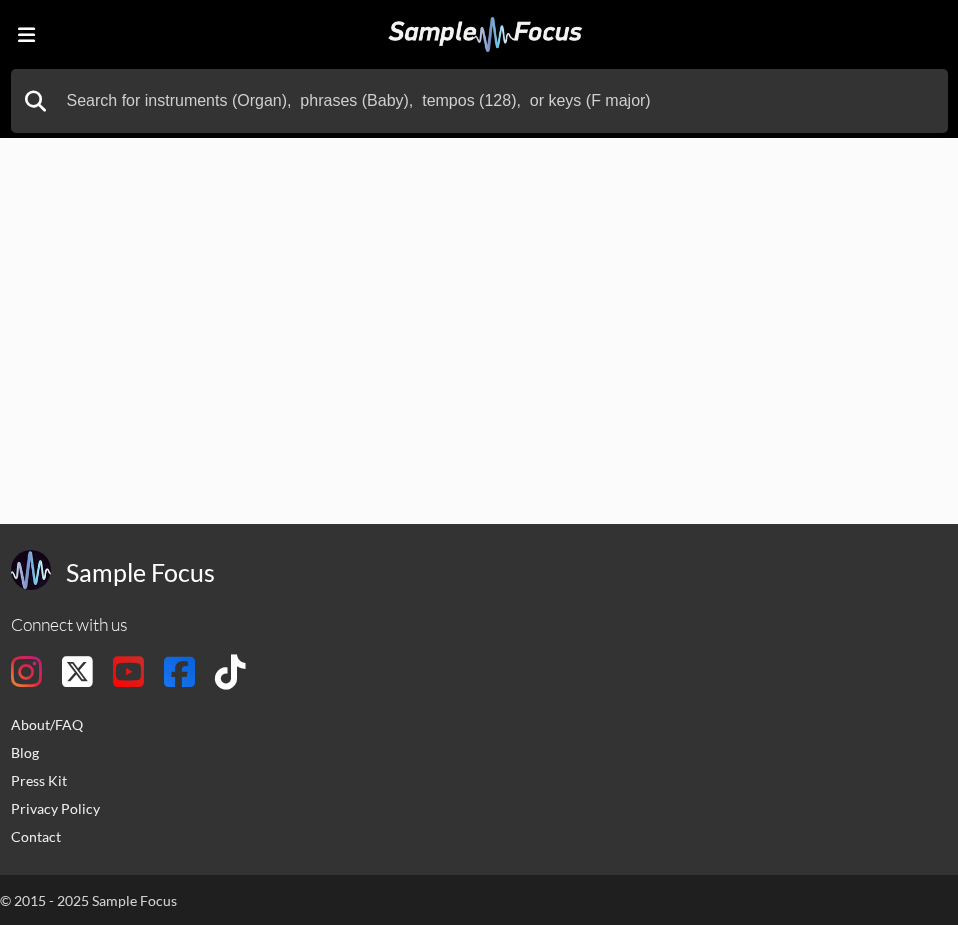 click at bounding box center (485, 34) 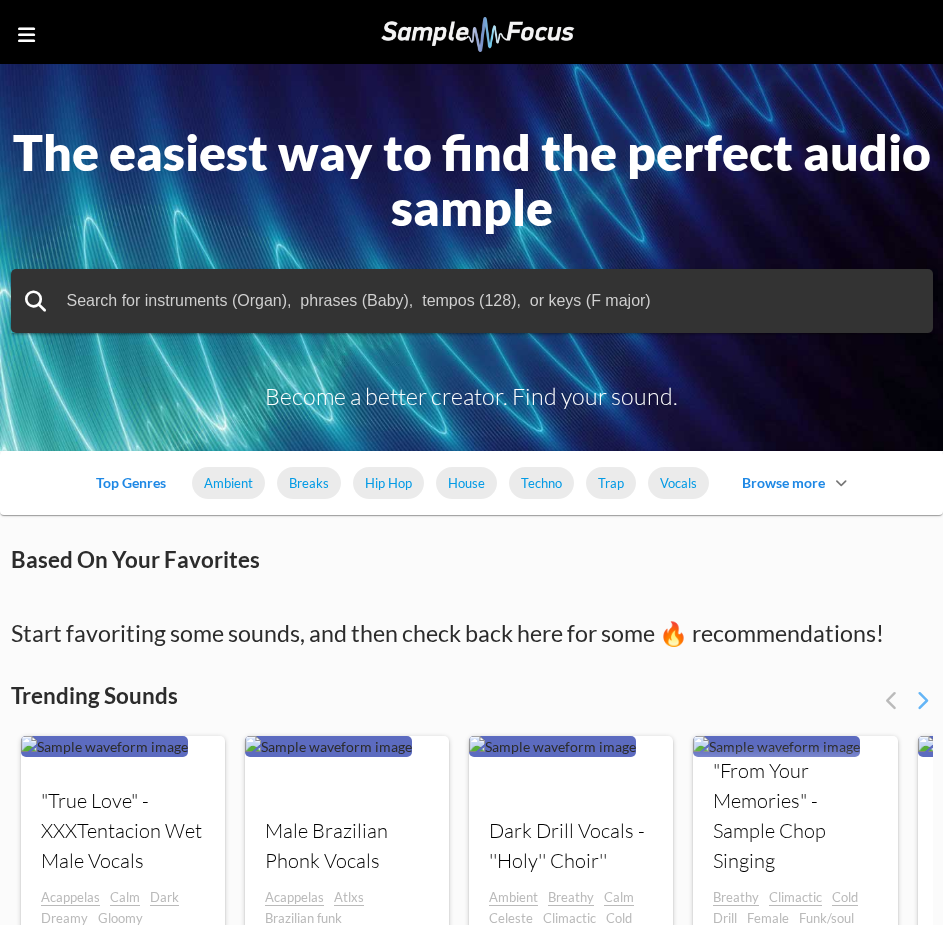 scroll, scrollTop: 0, scrollLeft: 0, axis: both 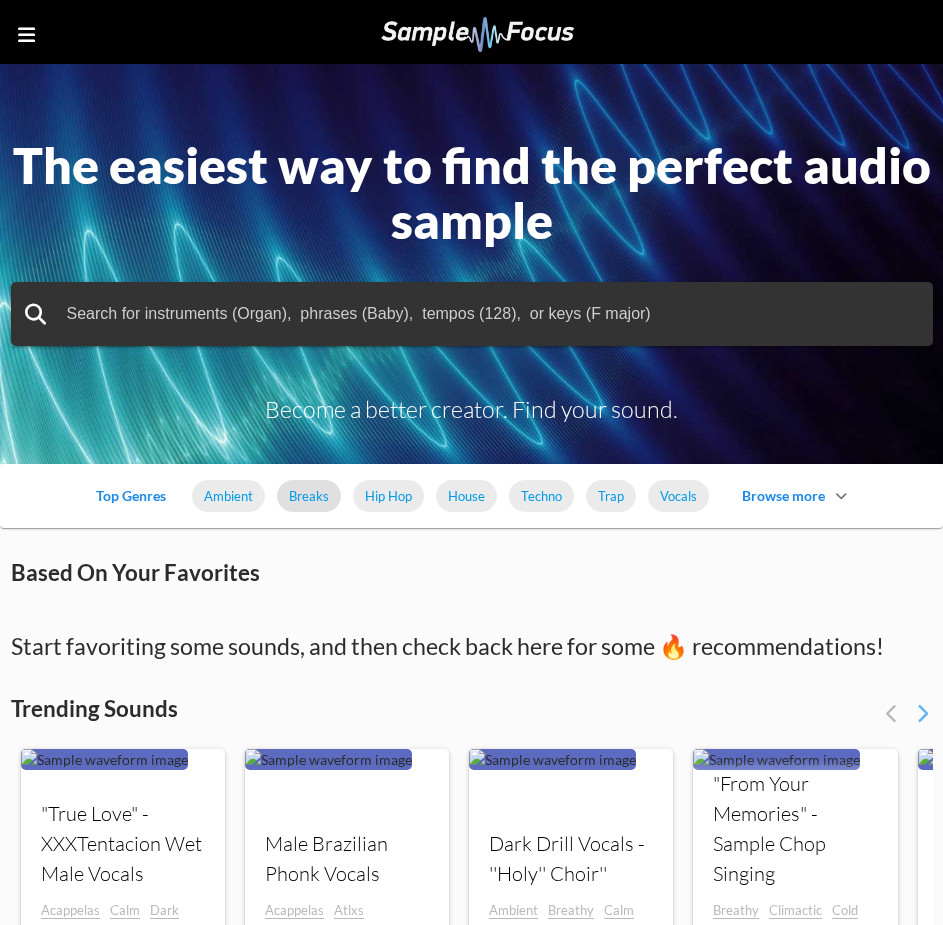 click on "Breaks" at bounding box center [309, 496] 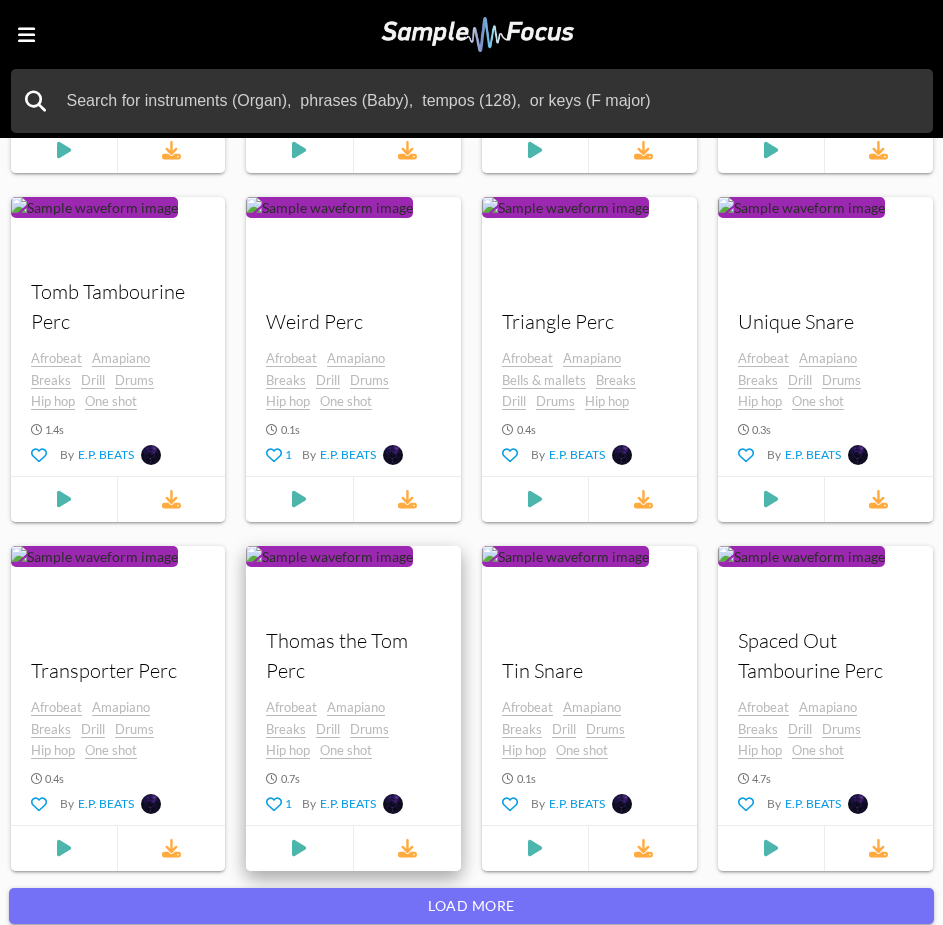 scroll, scrollTop: 1700, scrollLeft: 0, axis: vertical 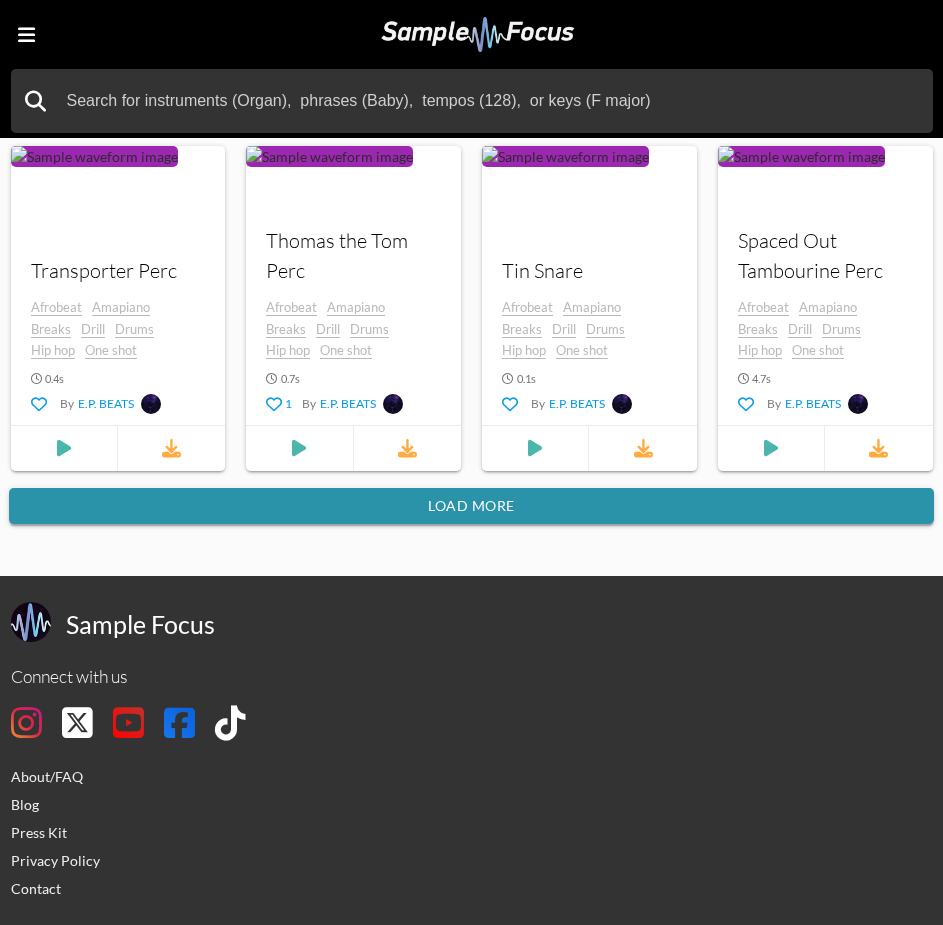 click on "Load more" at bounding box center [471, 506] 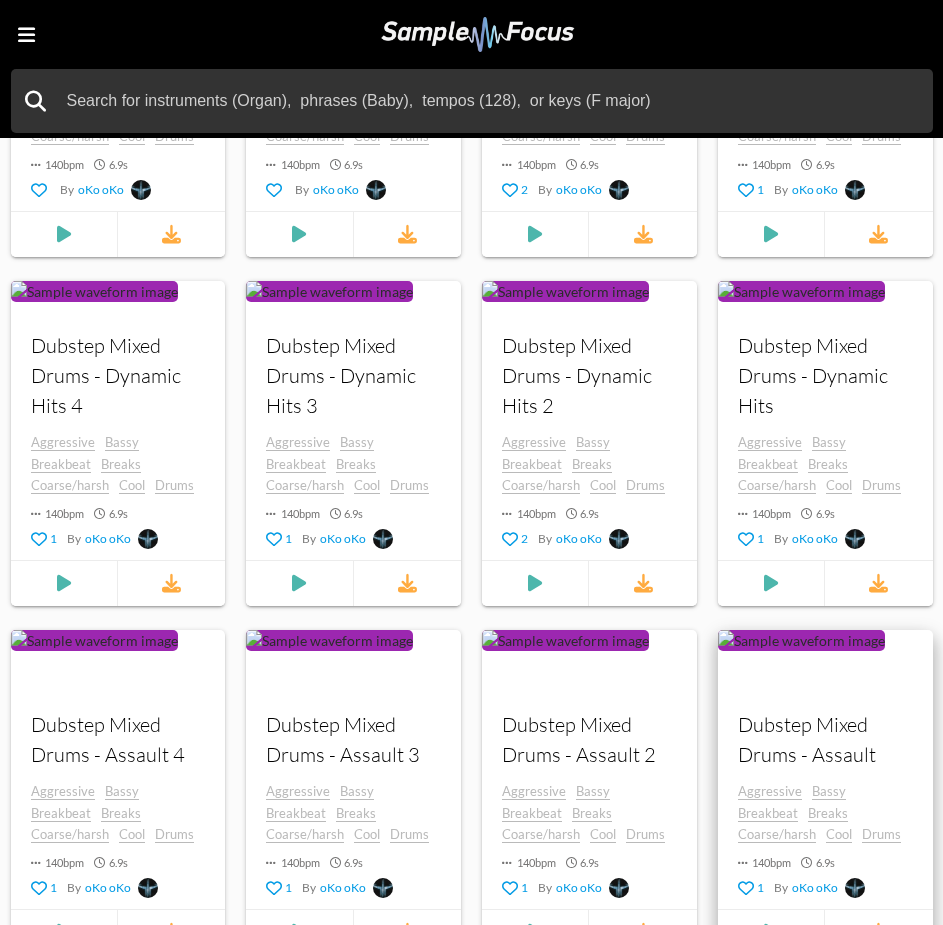 scroll, scrollTop: 11537, scrollLeft: 0, axis: vertical 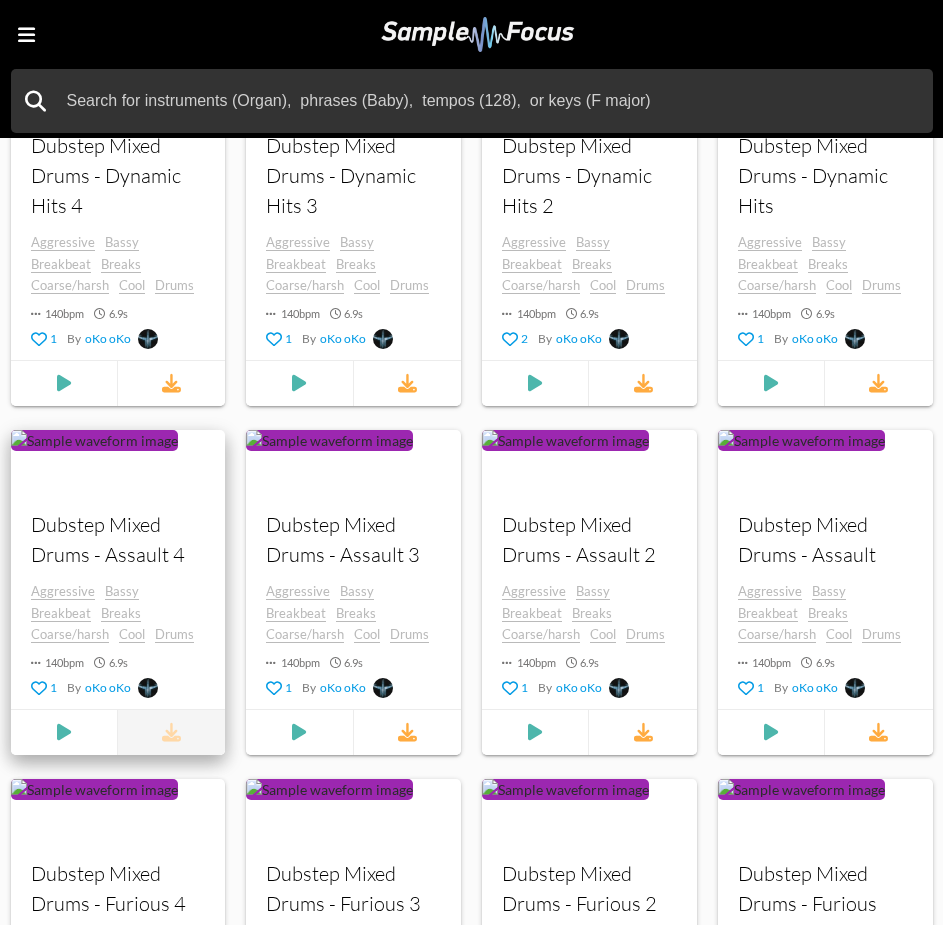 click at bounding box center [171, 732] 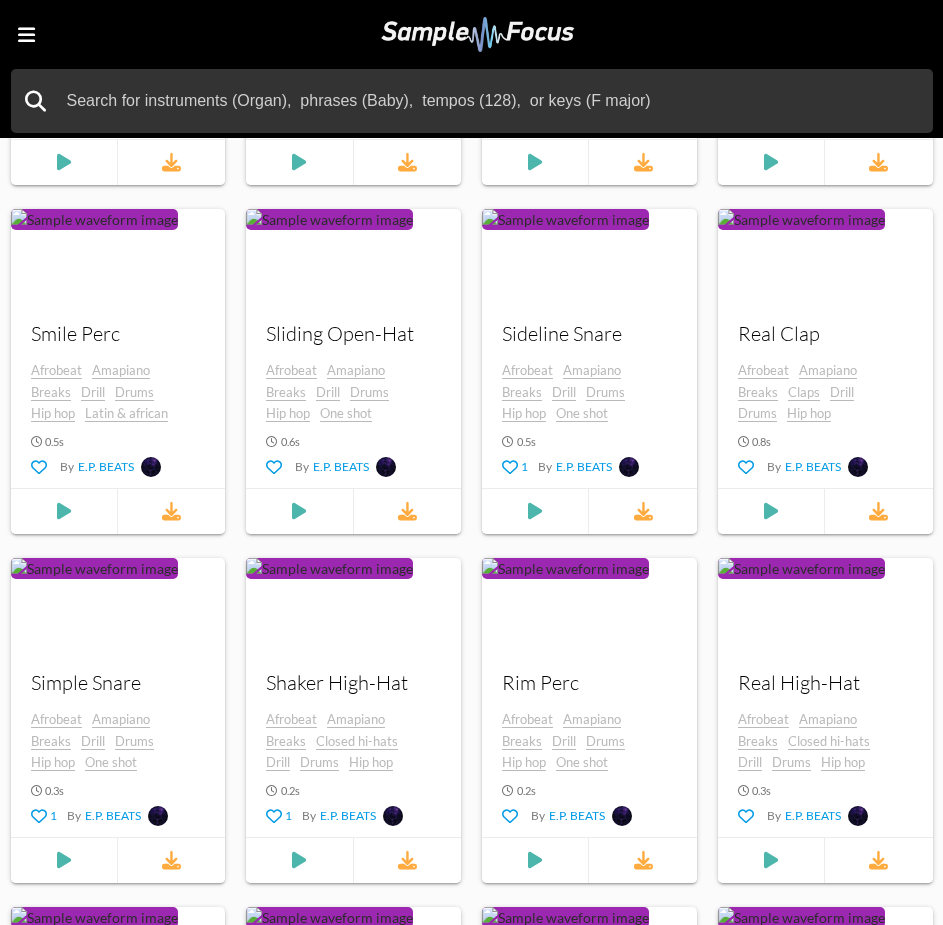 scroll, scrollTop: 0, scrollLeft: 0, axis: both 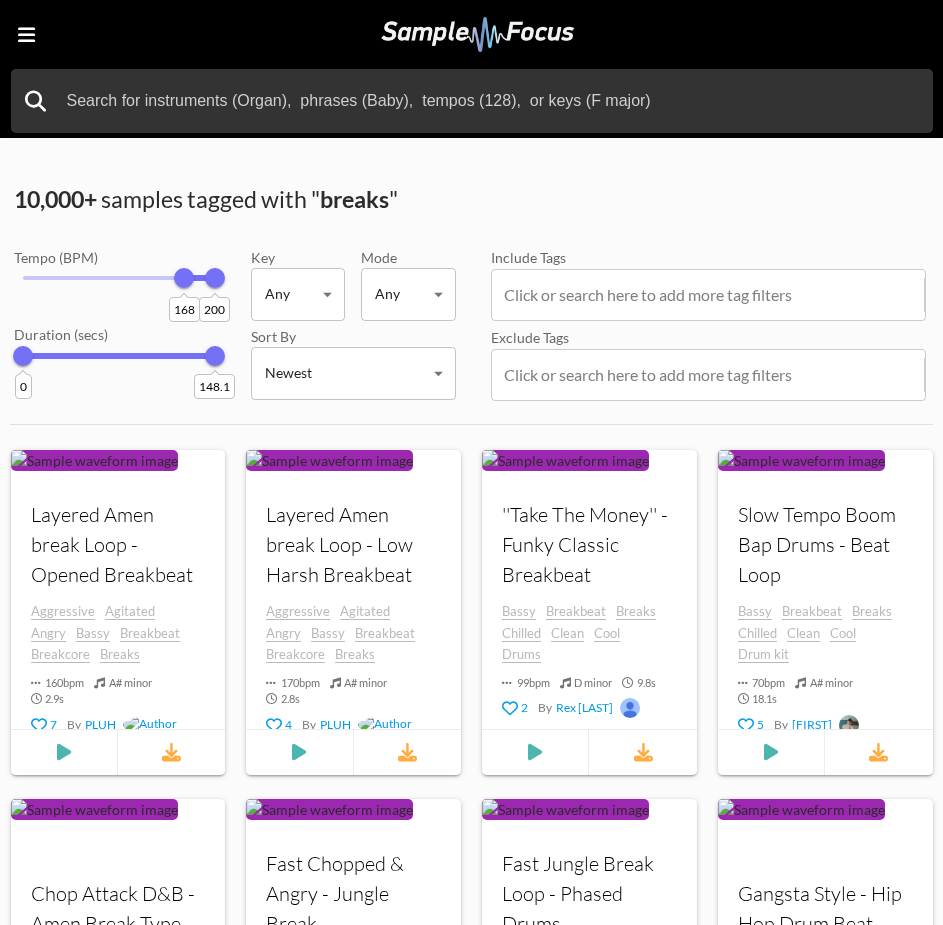 drag, startPoint x: 28, startPoint y: 276, endPoint x: 184, endPoint y: 278, distance: 156.01282 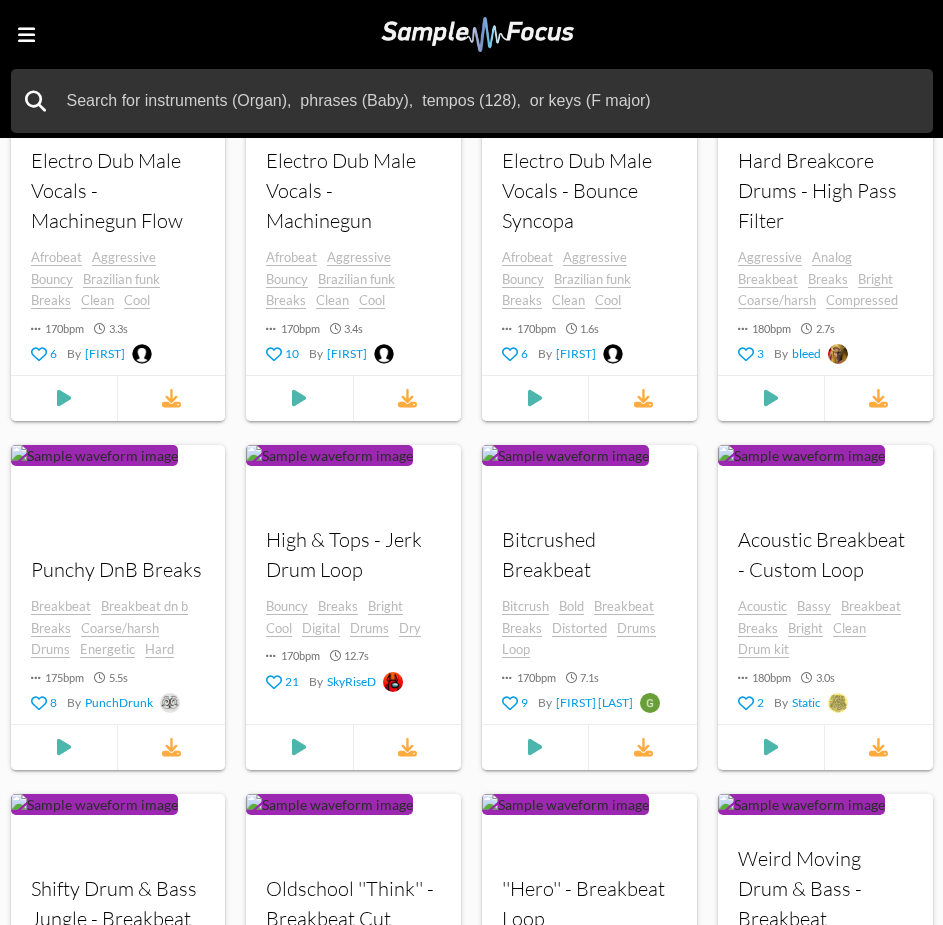 scroll, scrollTop: 2800, scrollLeft: 0, axis: vertical 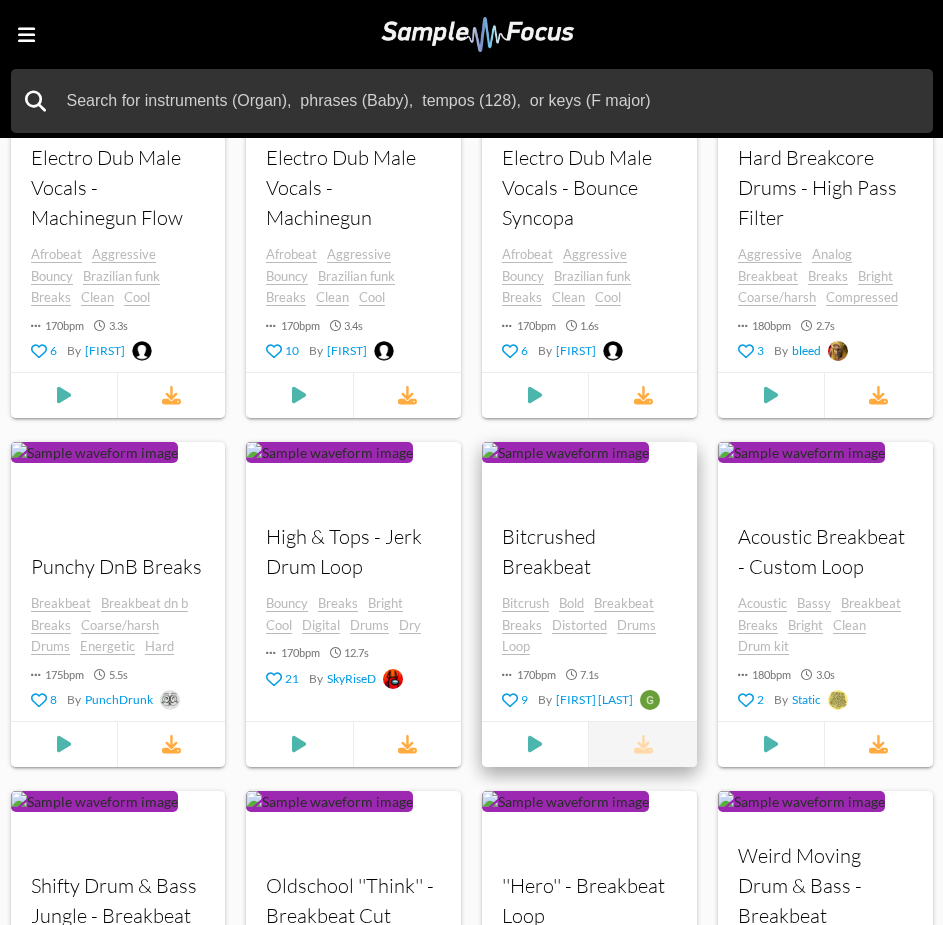 click at bounding box center (643, 744) 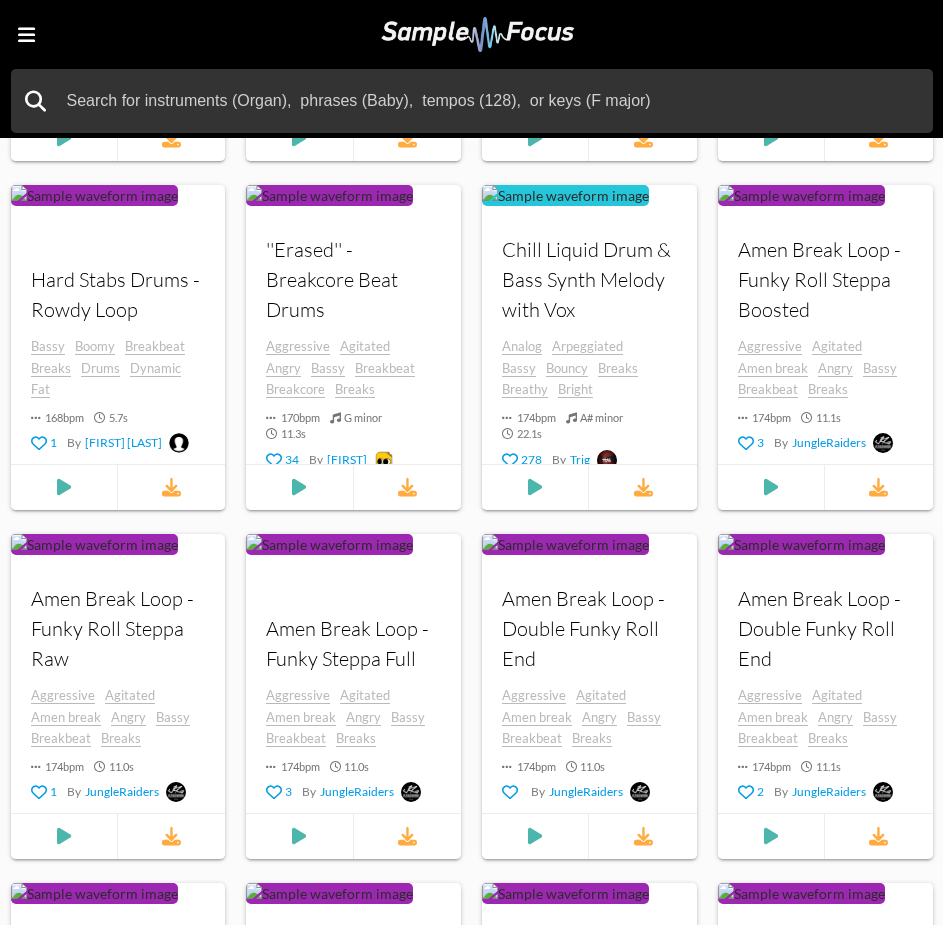 scroll, scrollTop: 15672, scrollLeft: 0, axis: vertical 